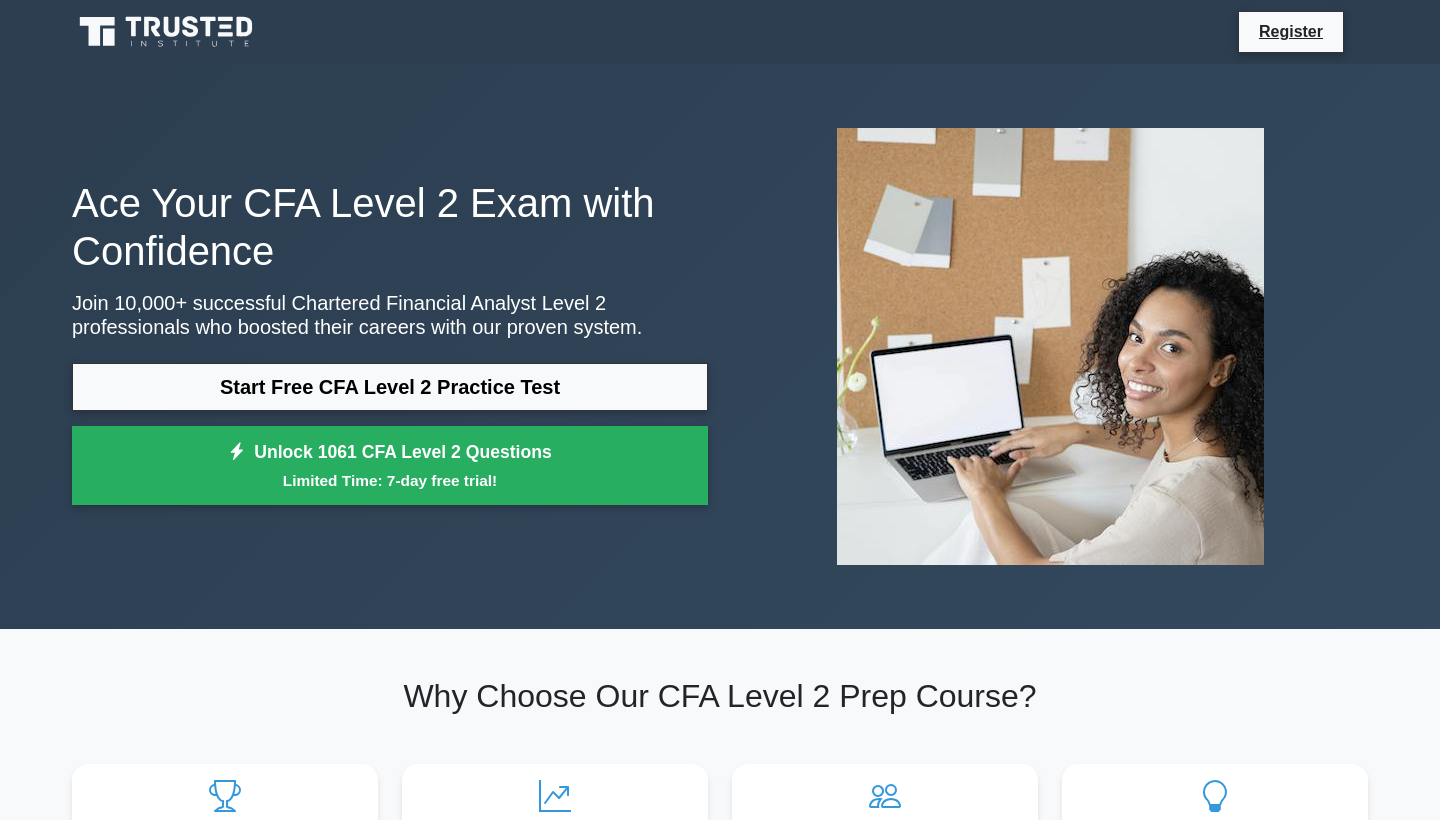 scroll, scrollTop: 0, scrollLeft: 0, axis: both 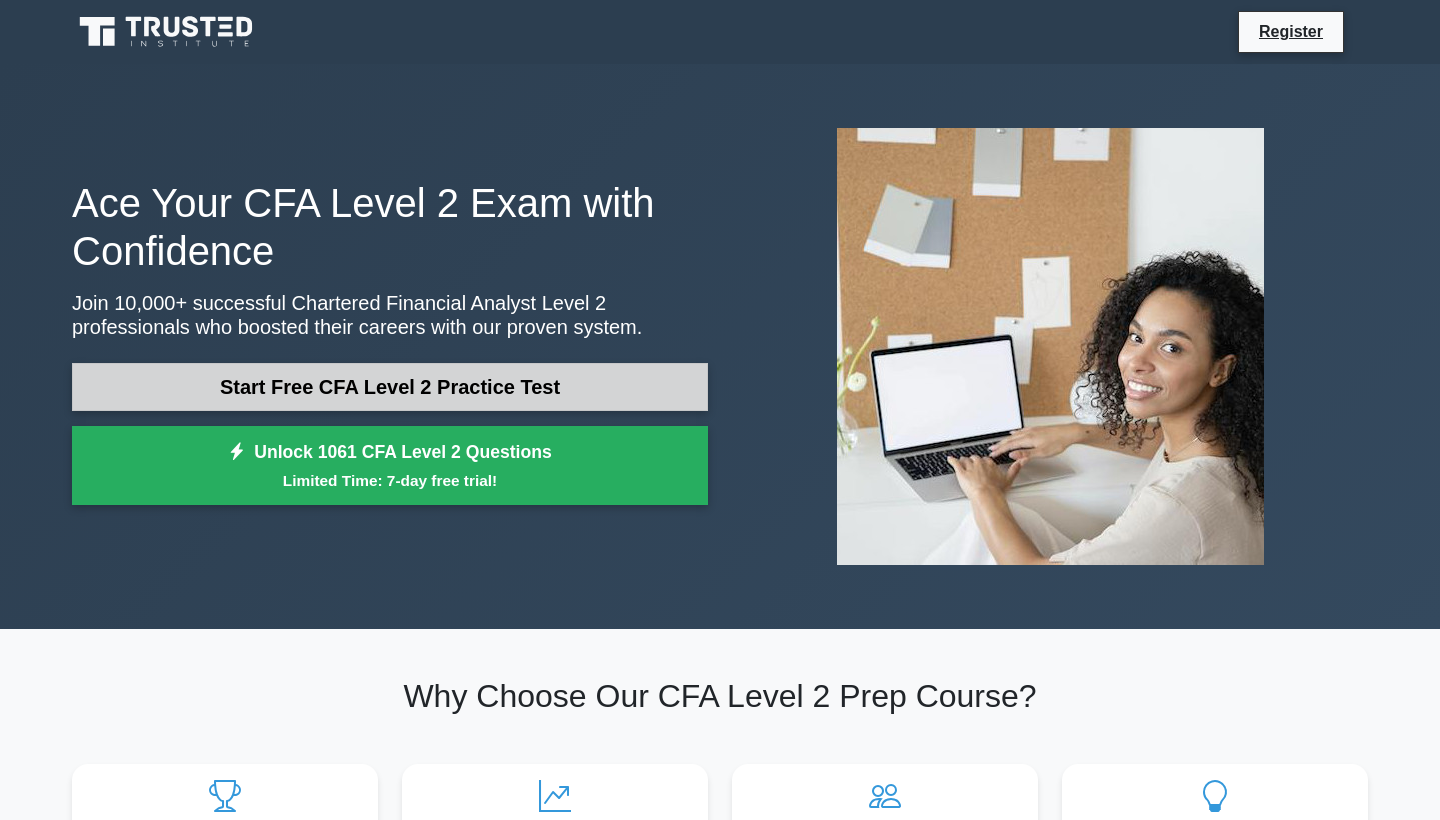 click on "Start Free CFA Level 2 Practice Test" at bounding box center [390, 387] 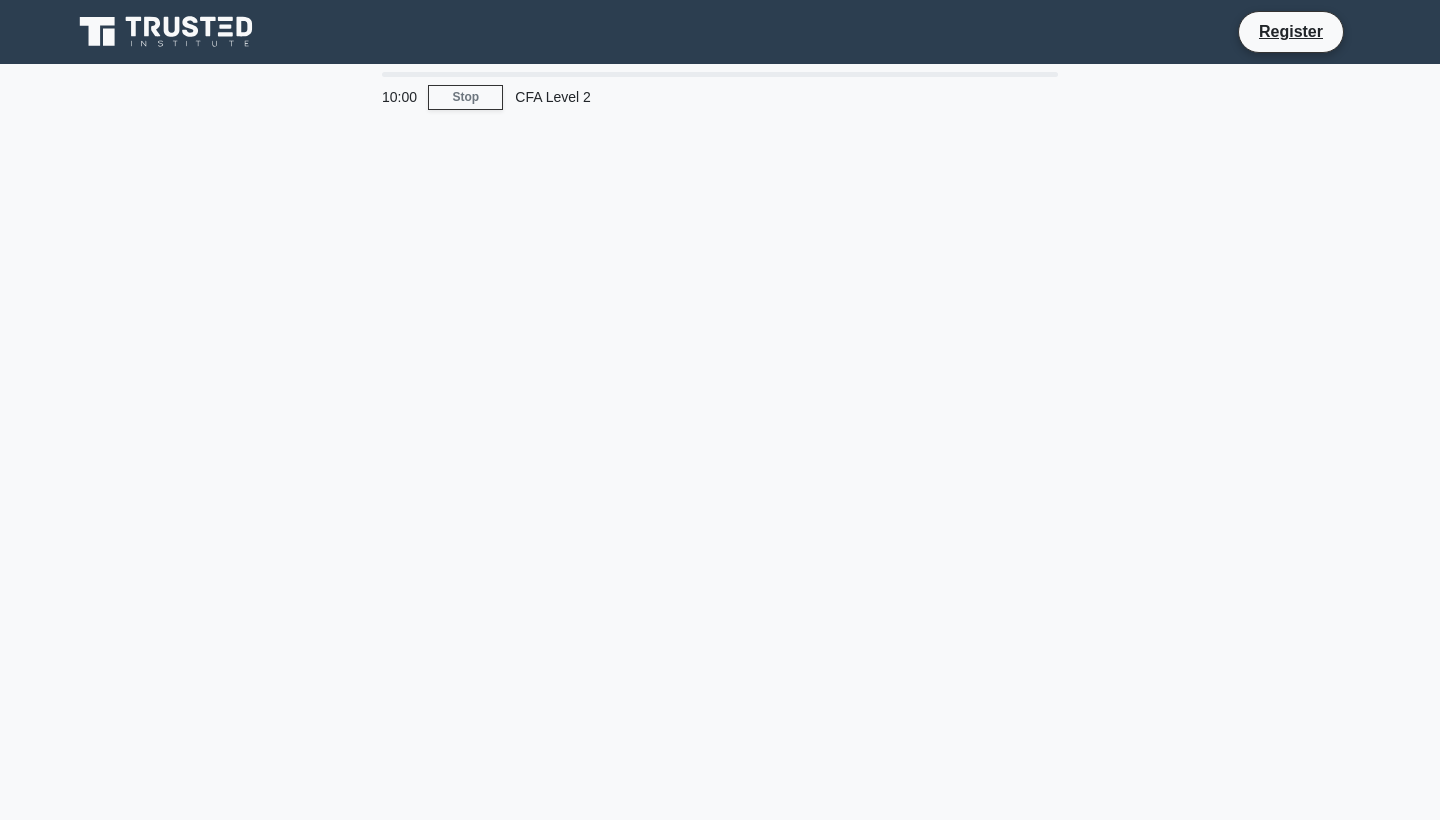 scroll, scrollTop: 0, scrollLeft: 0, axis: both 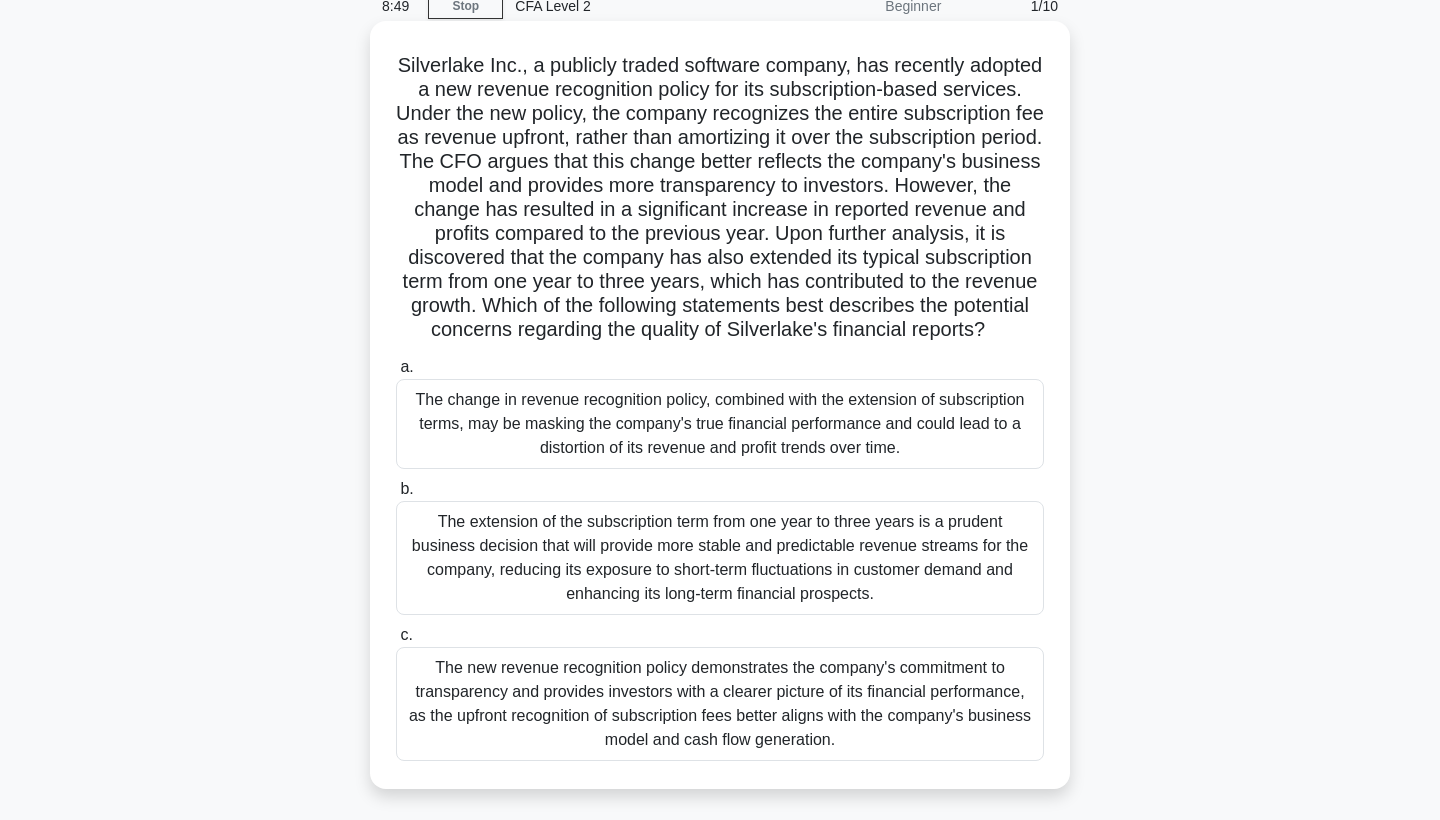 click on "The change in revenue recognition policy, combined with the extension of subscription terms, may be masking the company's true financial performance and could lead to a distortion of its revenue and profit trends over time." at bounding box center (720, 424) 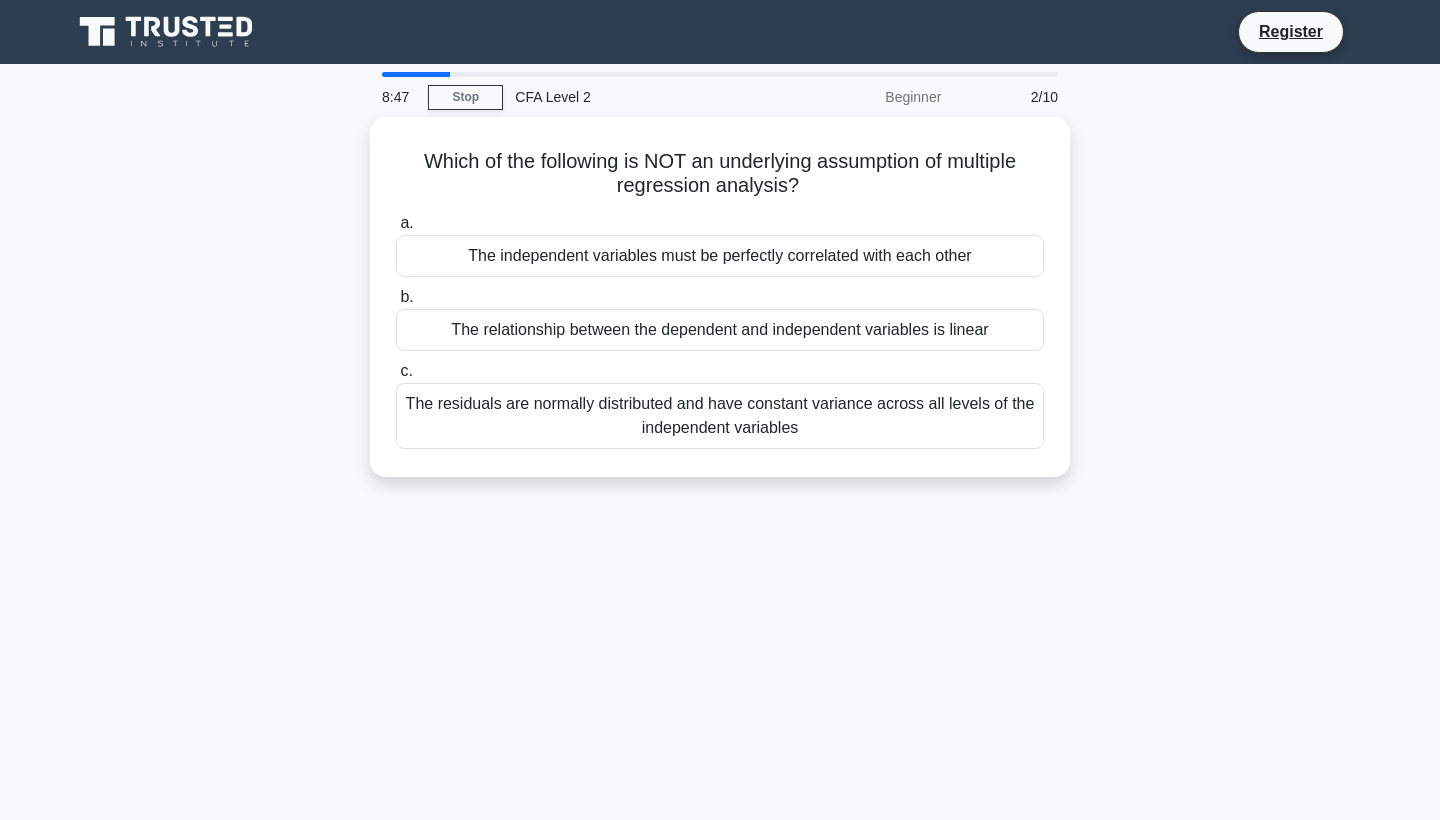 scroll, scrollTop: 0, scrollLeft: 0, axis: both 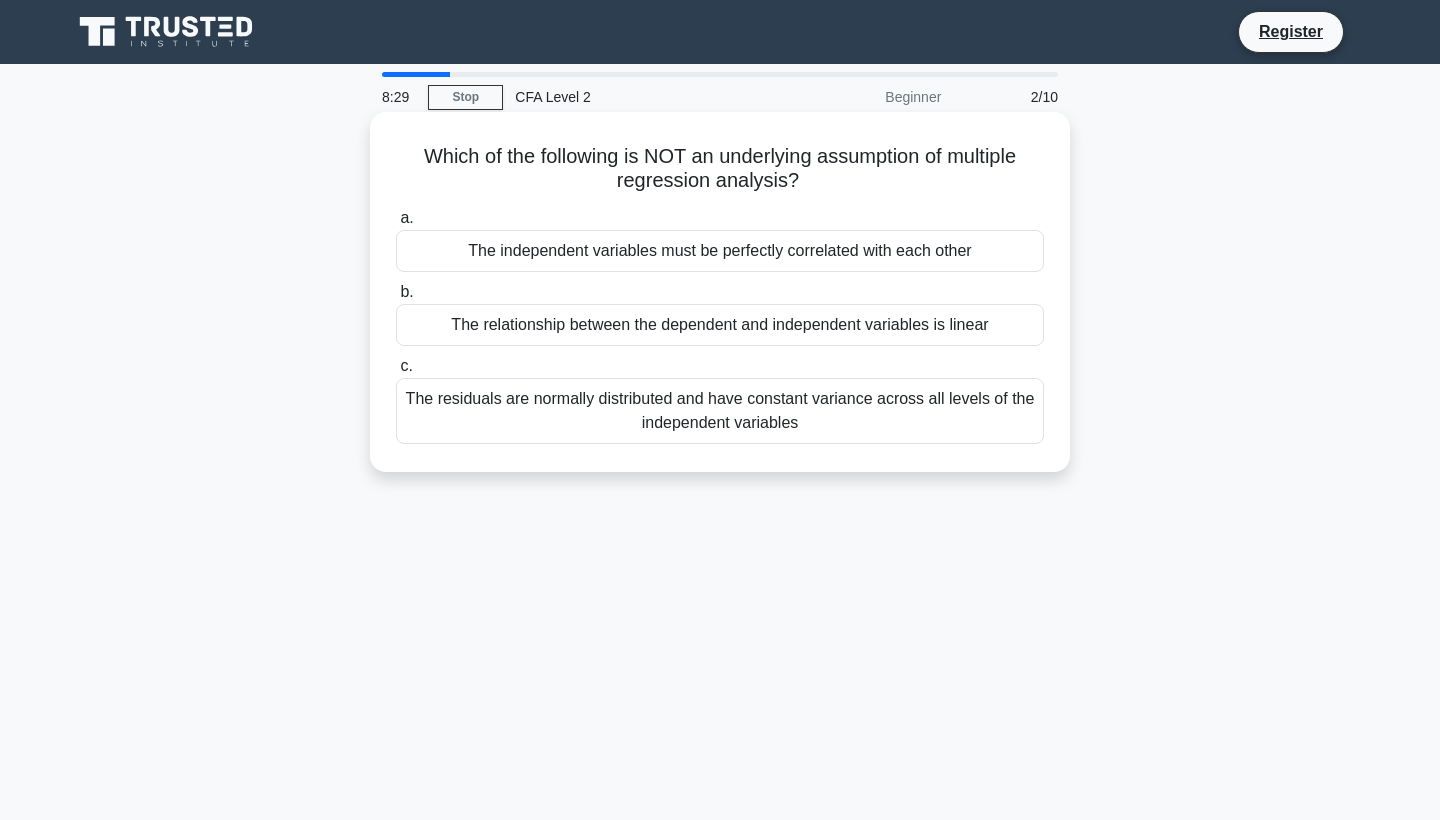 click on "The independent variables must be perfectly correlated with each other" at bounding box center (720, 251) 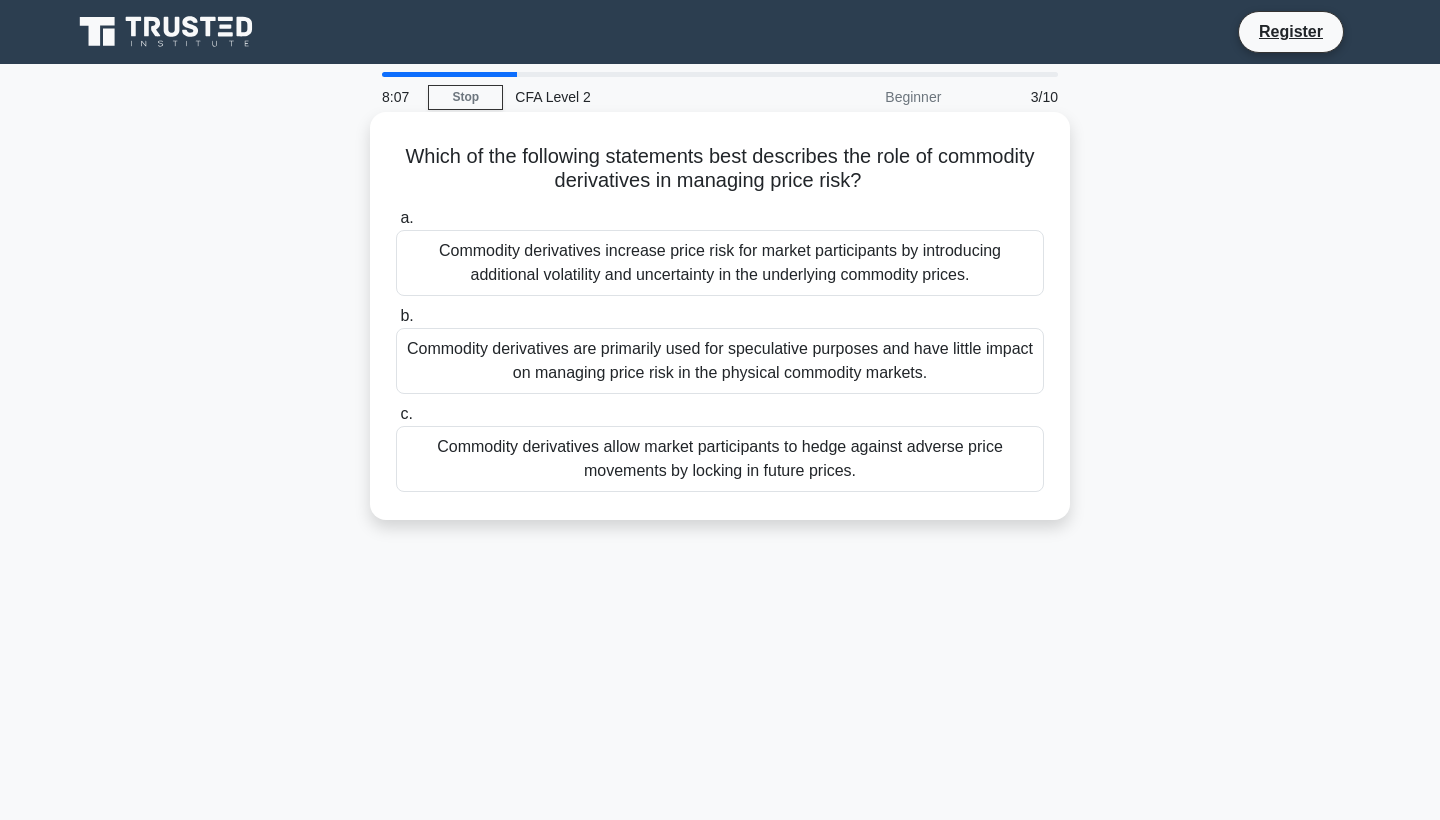click on "Commodity derivatives allow market participants to hedge against adverse price movements by locking in future prices." at bounding box center (720, 459) 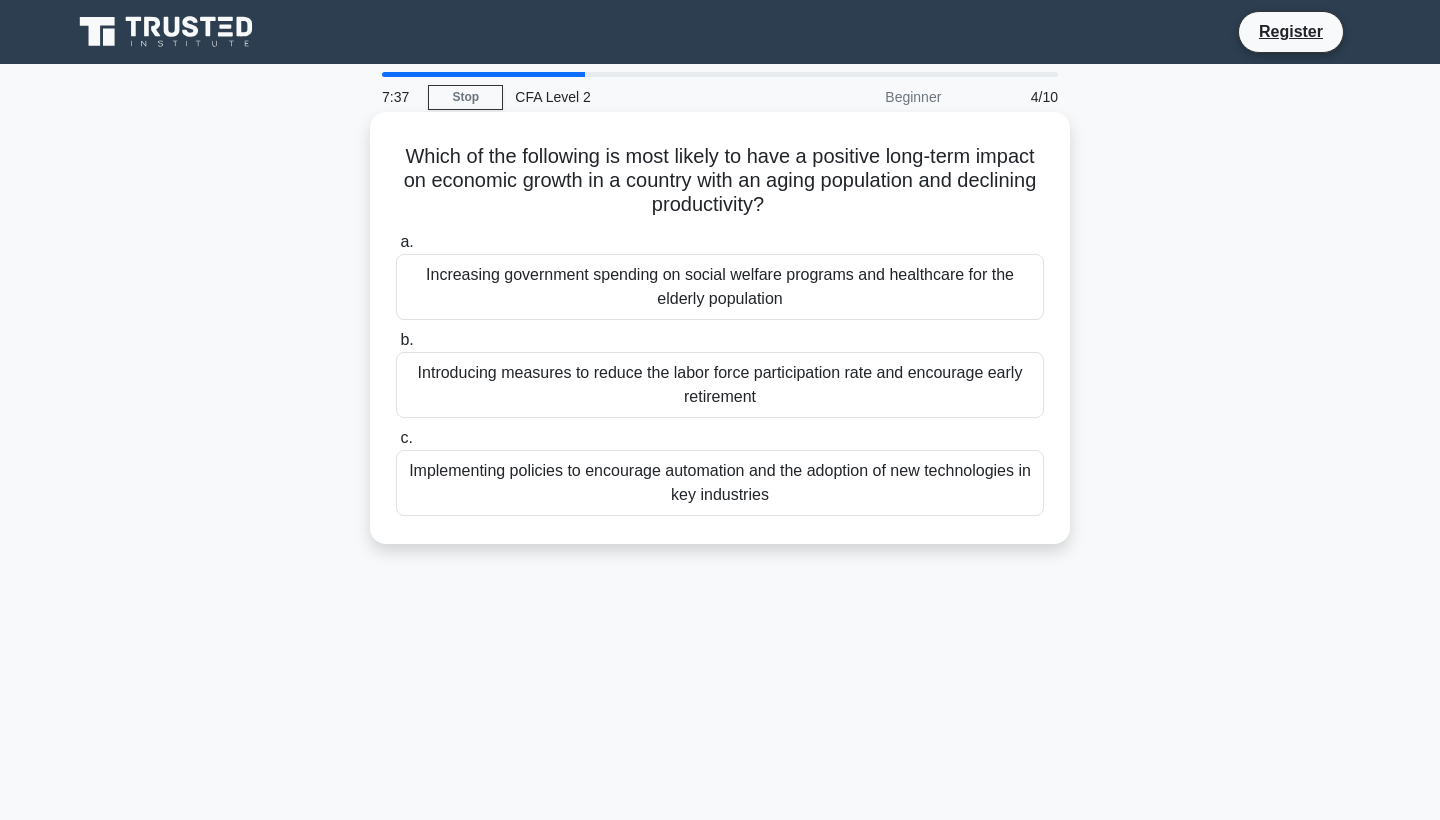 click on "Implementing policies to encourage automation and the adoption of new technologies in key industries" at bounding box center (720, 483) 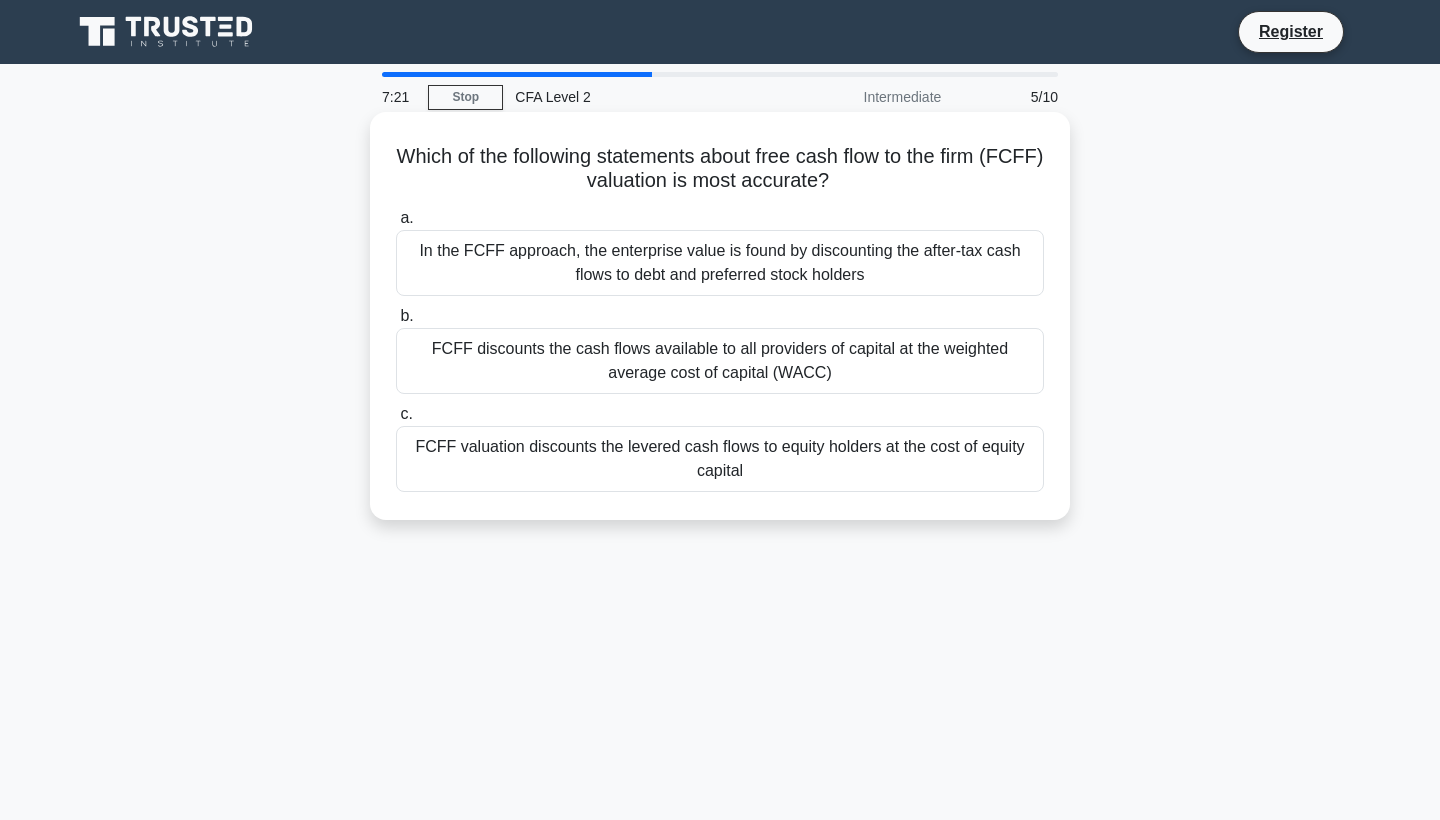 click on "FCFF valuation discounts the levered cash flows to equity holders at the cost of equity capital" at bounding box center (720, 459) 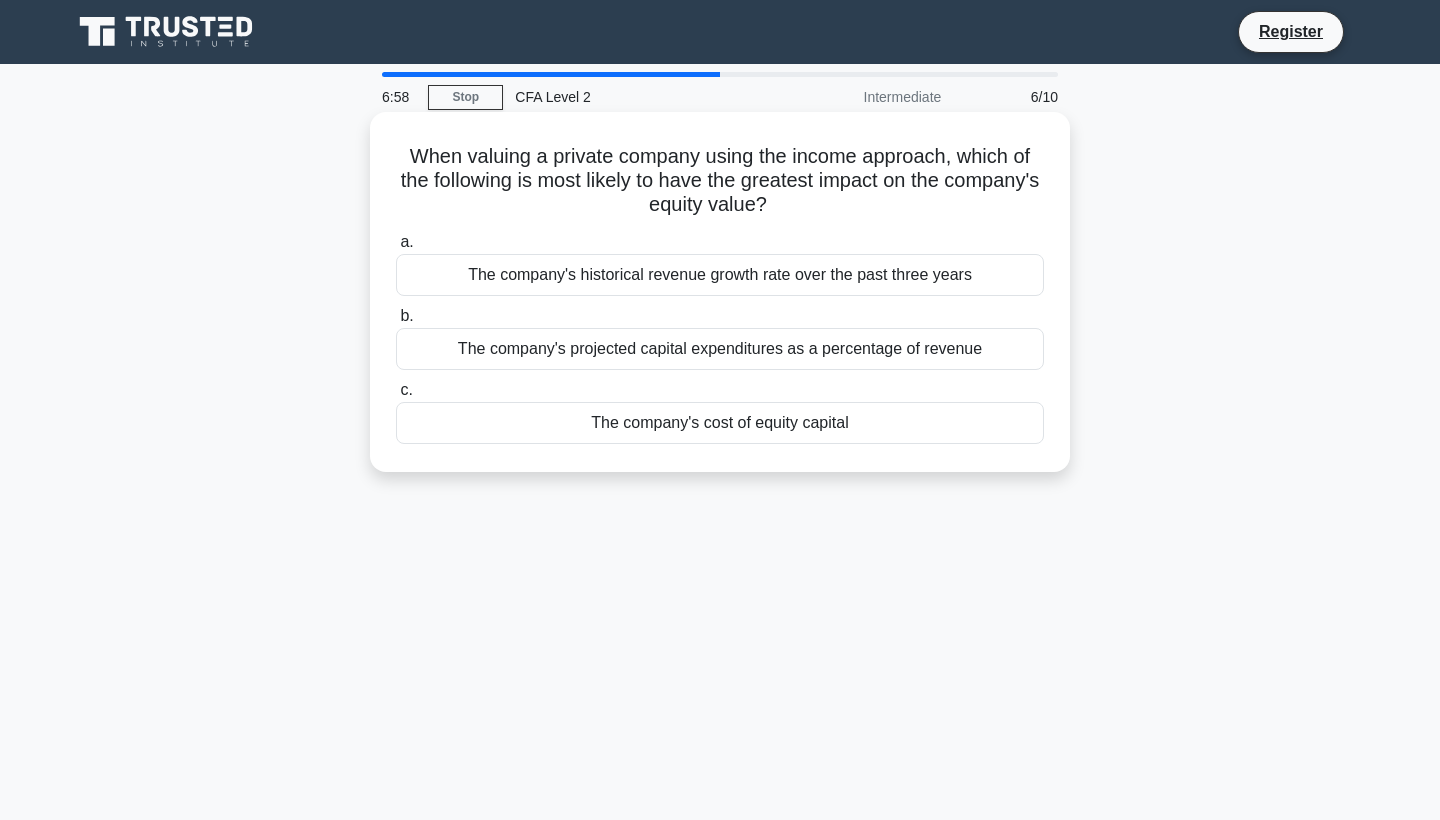click on "The company's cost of equity capital" at bounding box center (720, 423) 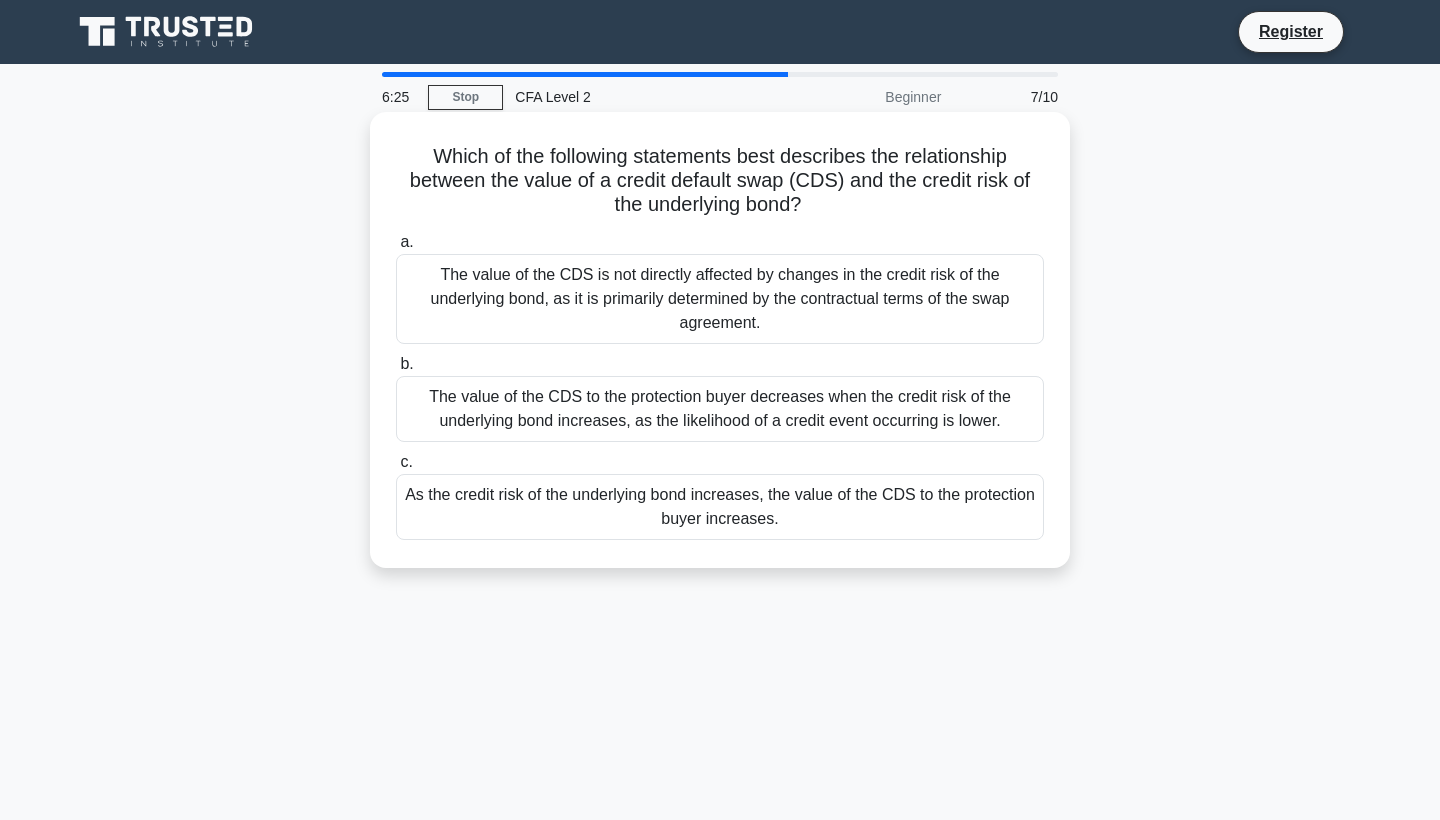 click on "The value of the CDS is not directly affected by changes in the credit risk of the underlying bond, as it is primarily determined by the contractual terms of the swap agreement." at bounding box center (720, 299) 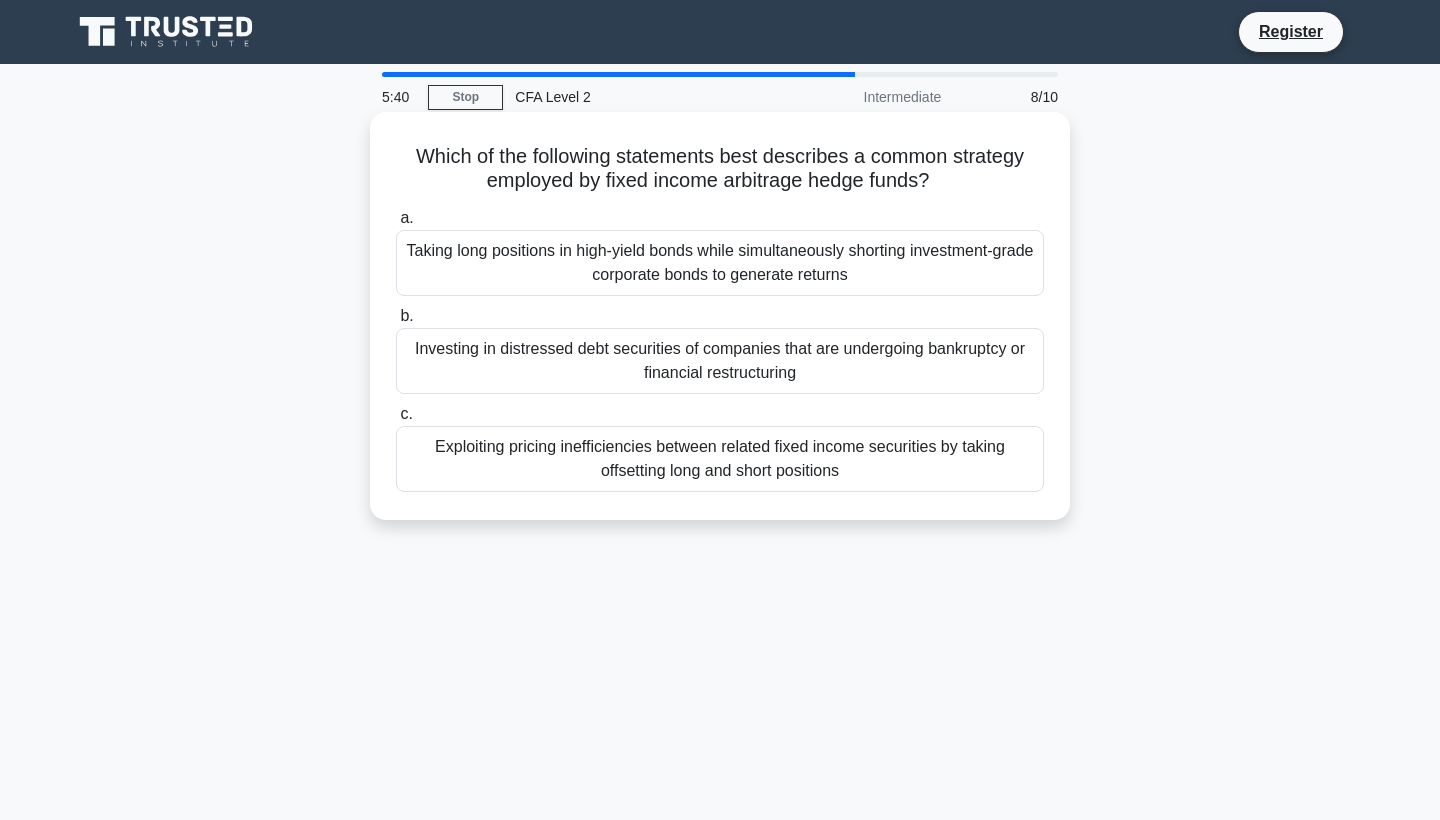 click on "Exploiting pricing inefficiencies between related fixed income securities by taking offsetting long and short positions" at bounding box center [720, 459] 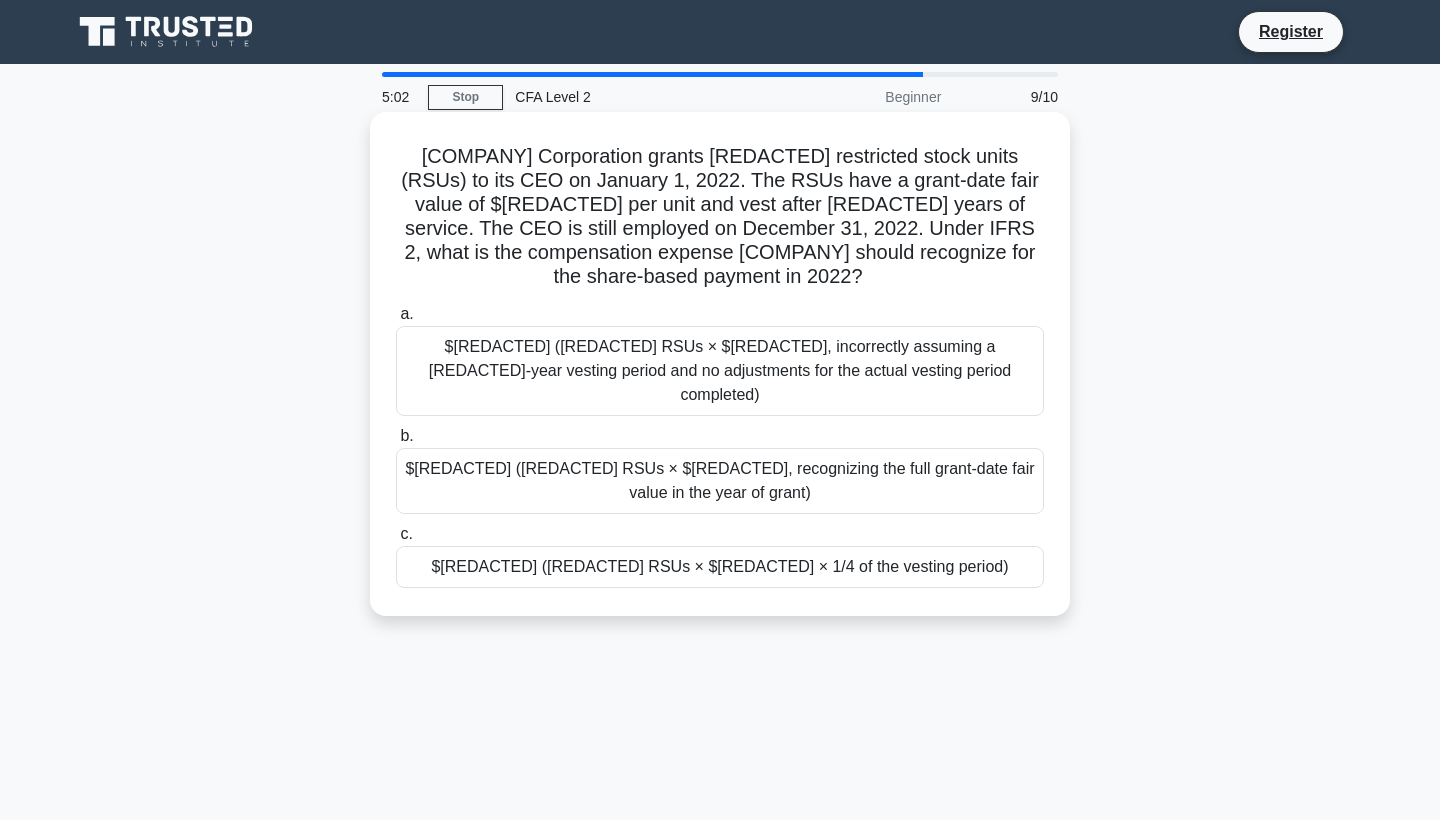 click on "$12,500 (1,000 RSUs × $50 × 1/4 of the vesting period)" at bounding box center [720, 567] 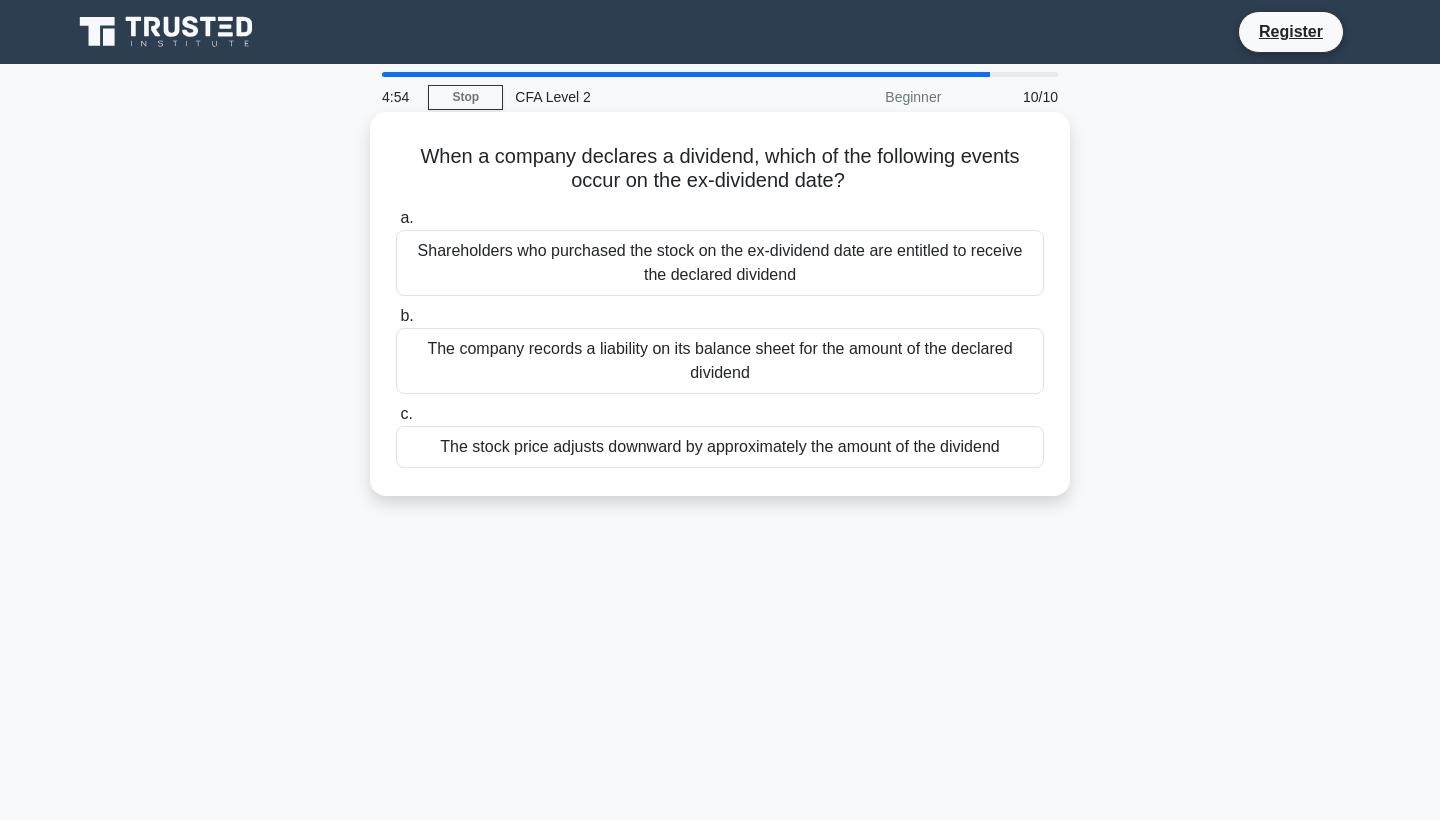click on "The stock price adjusts downward by approximately the amount of the dividend" at bounding box center [720, 447] 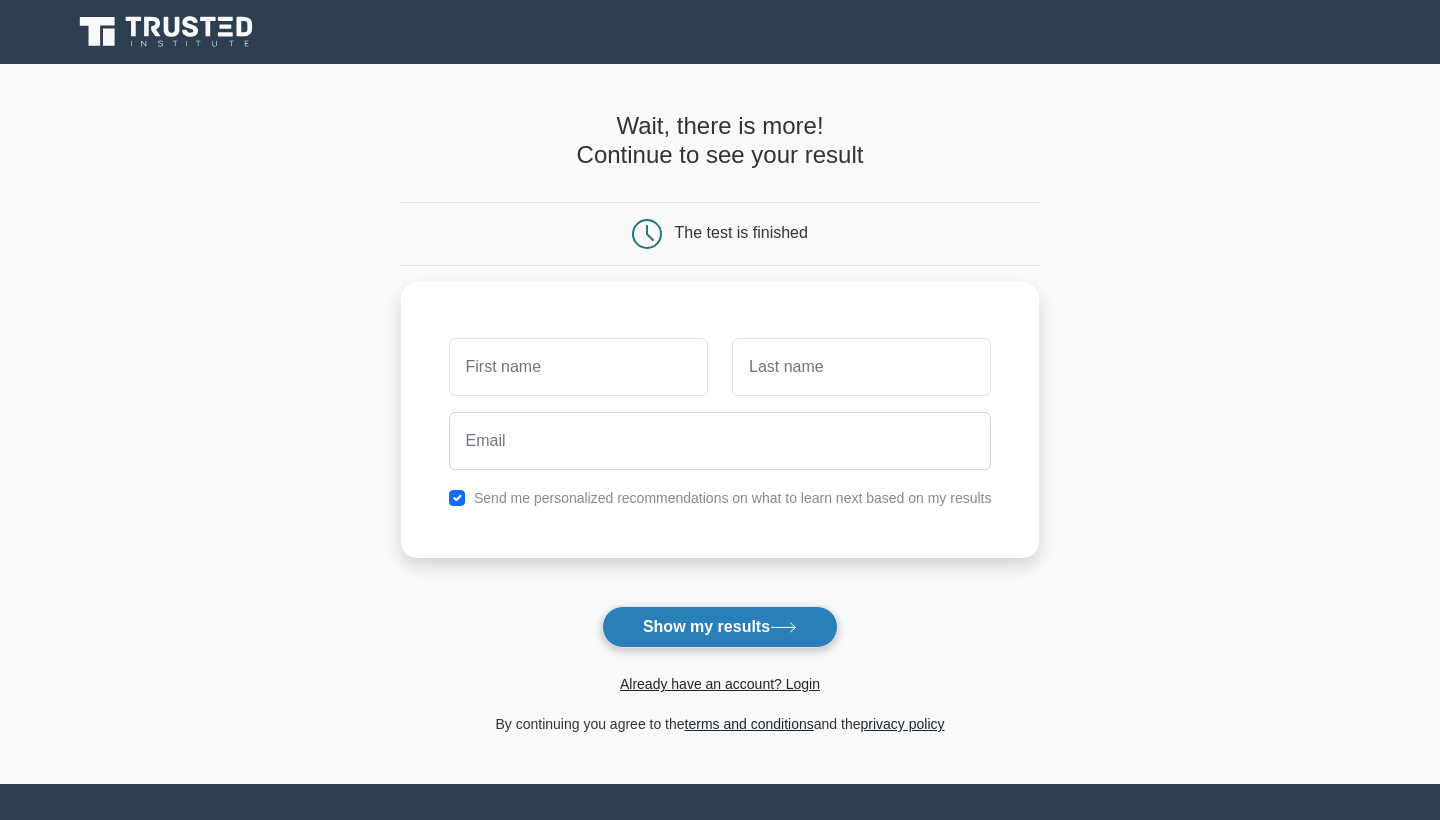 scroll, scrollTop: 0, scrollLeft: 0, axis: both 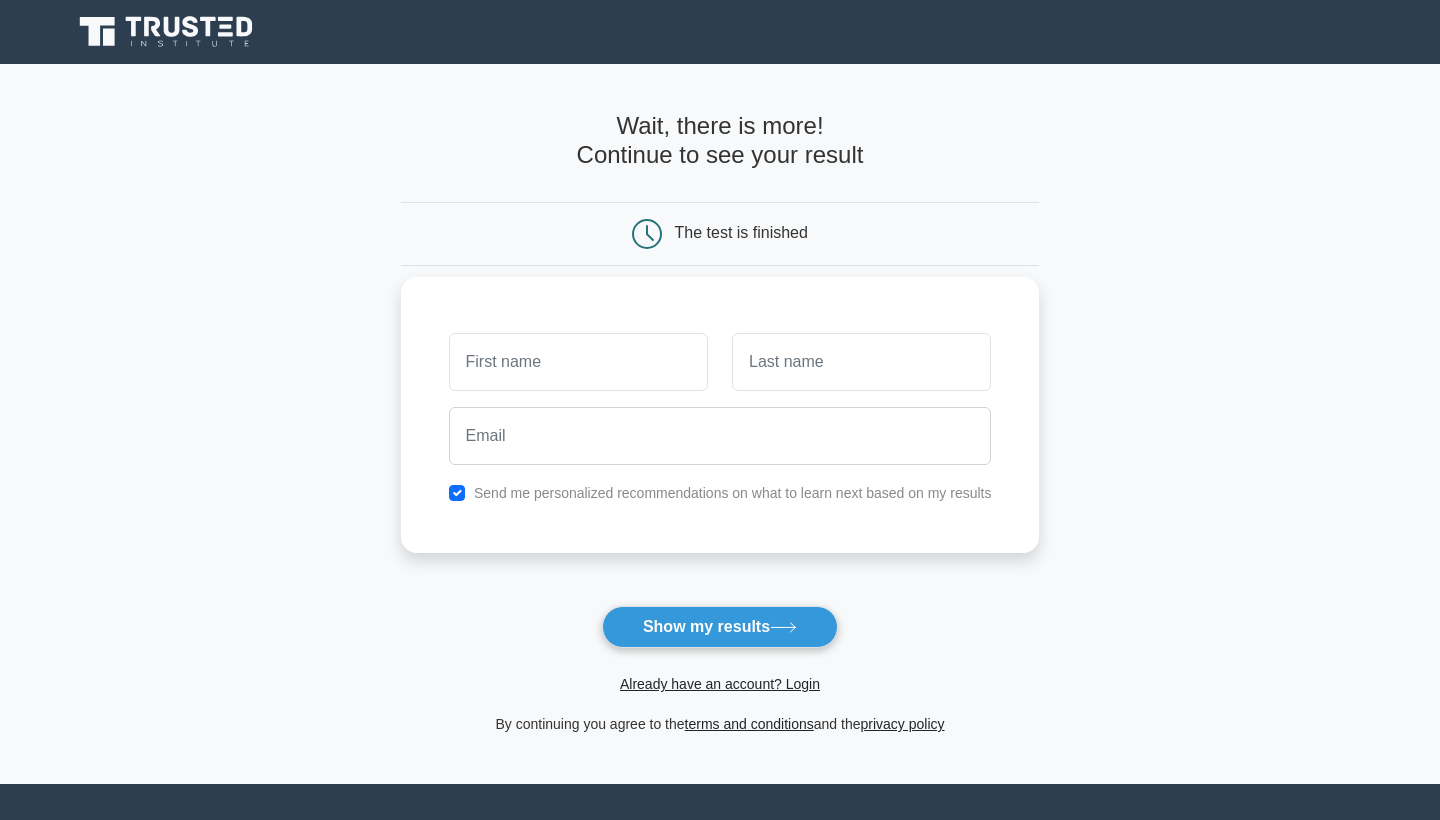 click on "Send me personalized recommendations on what to learn next based on my results" at bounding box center (733, 493) 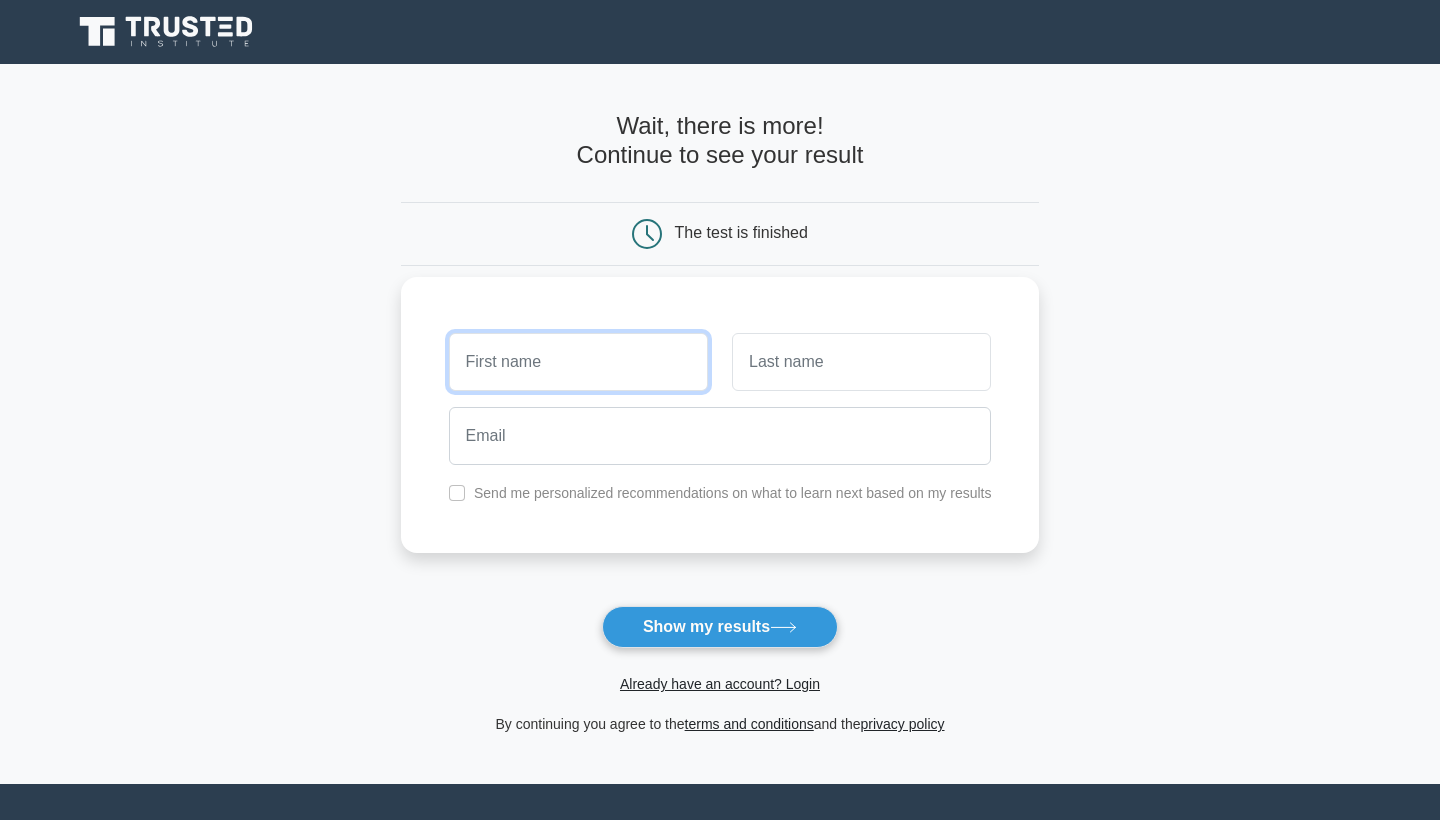 click at bounding box center (578, 362) 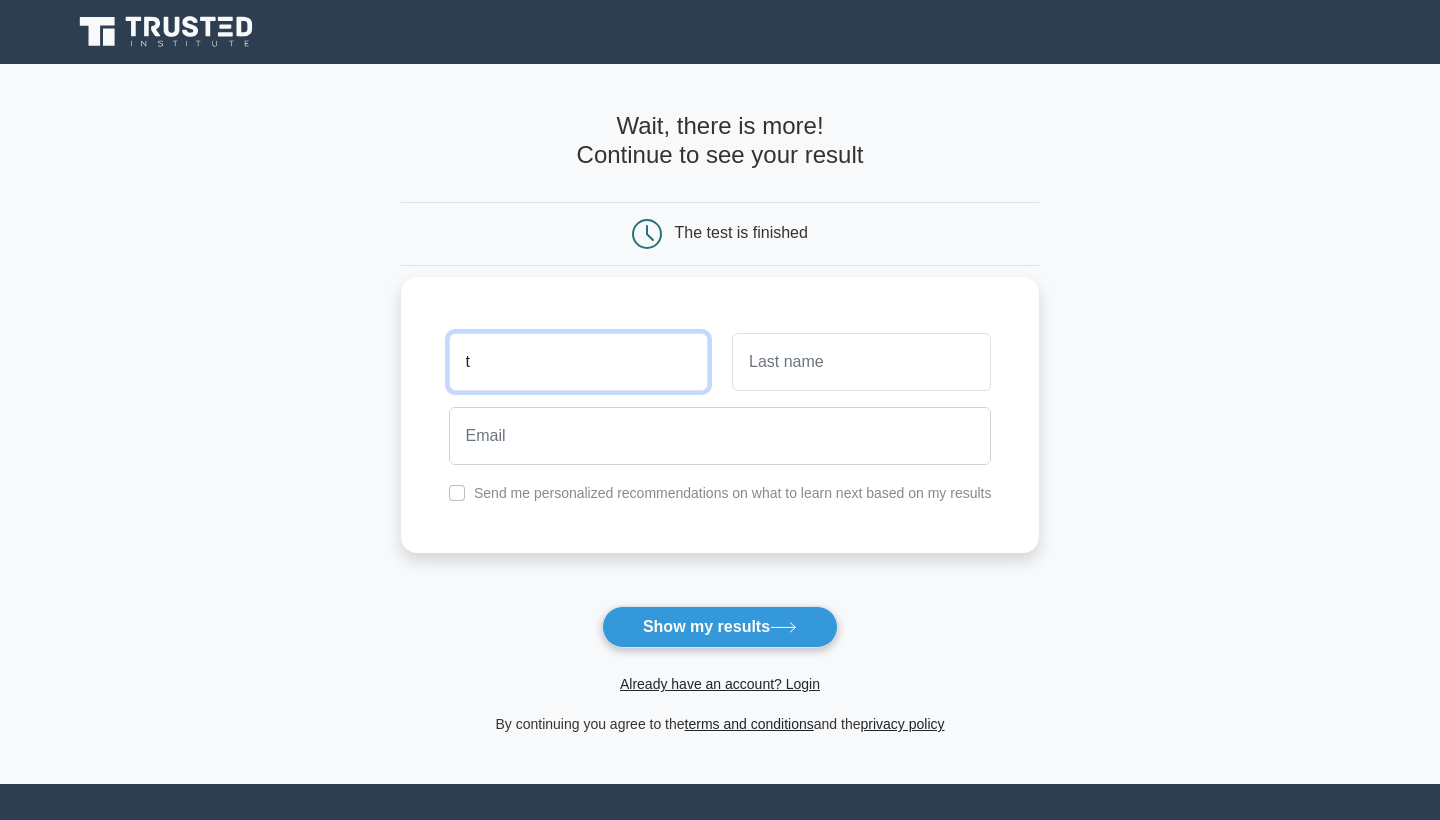 type on "t" 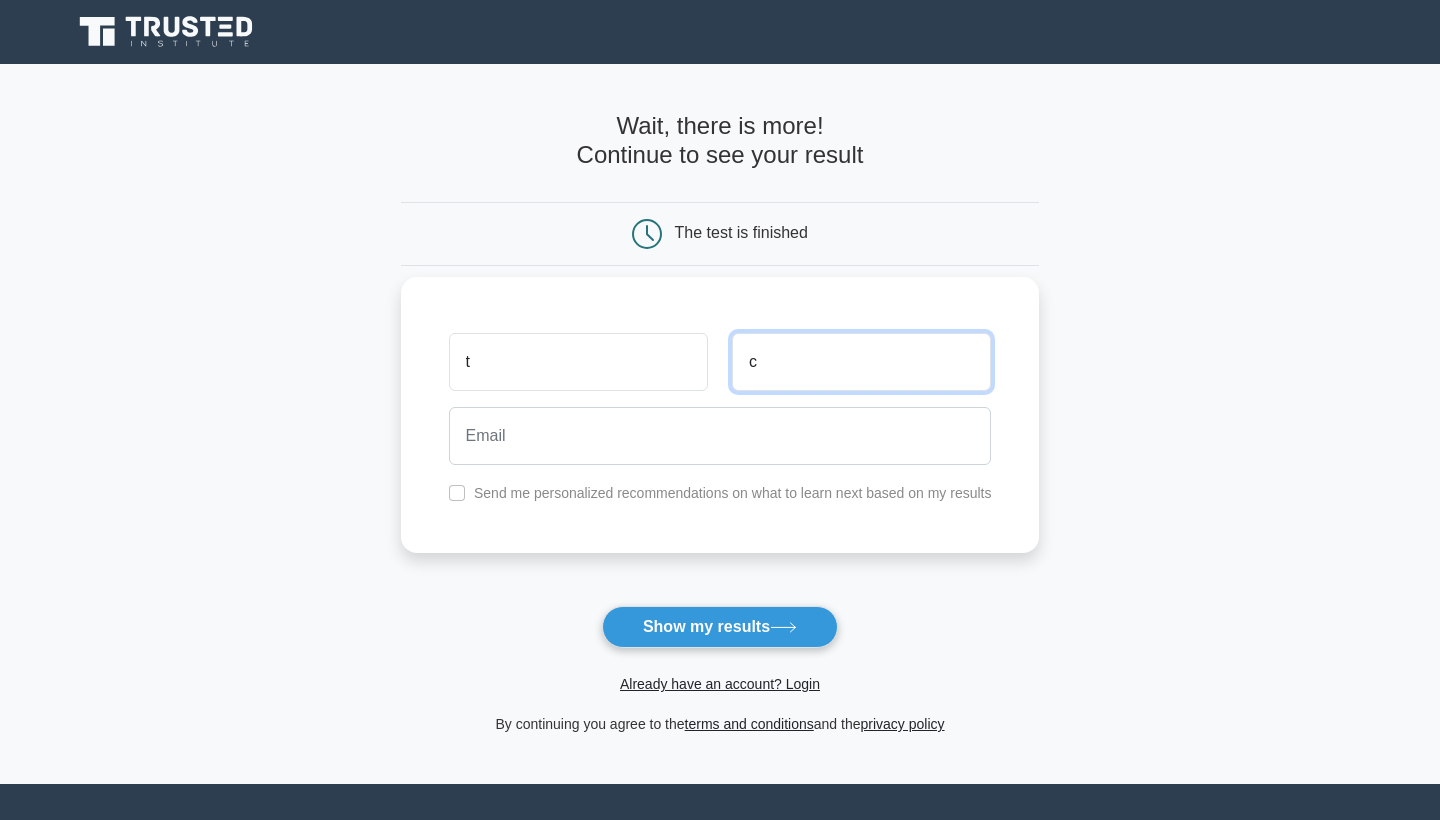 click on "c" at bounding box center [861, 362] 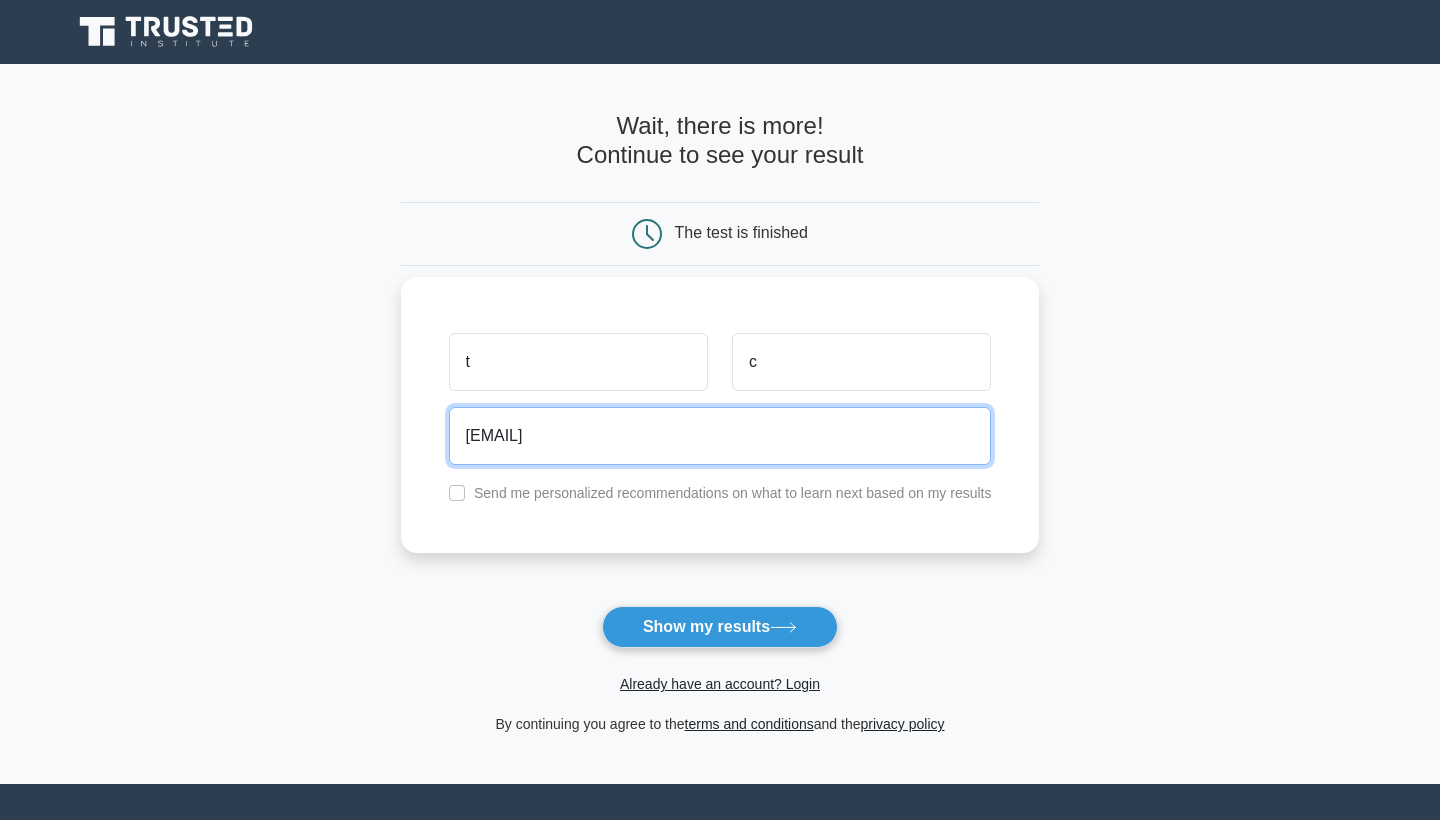 type on "[EMAIL]" 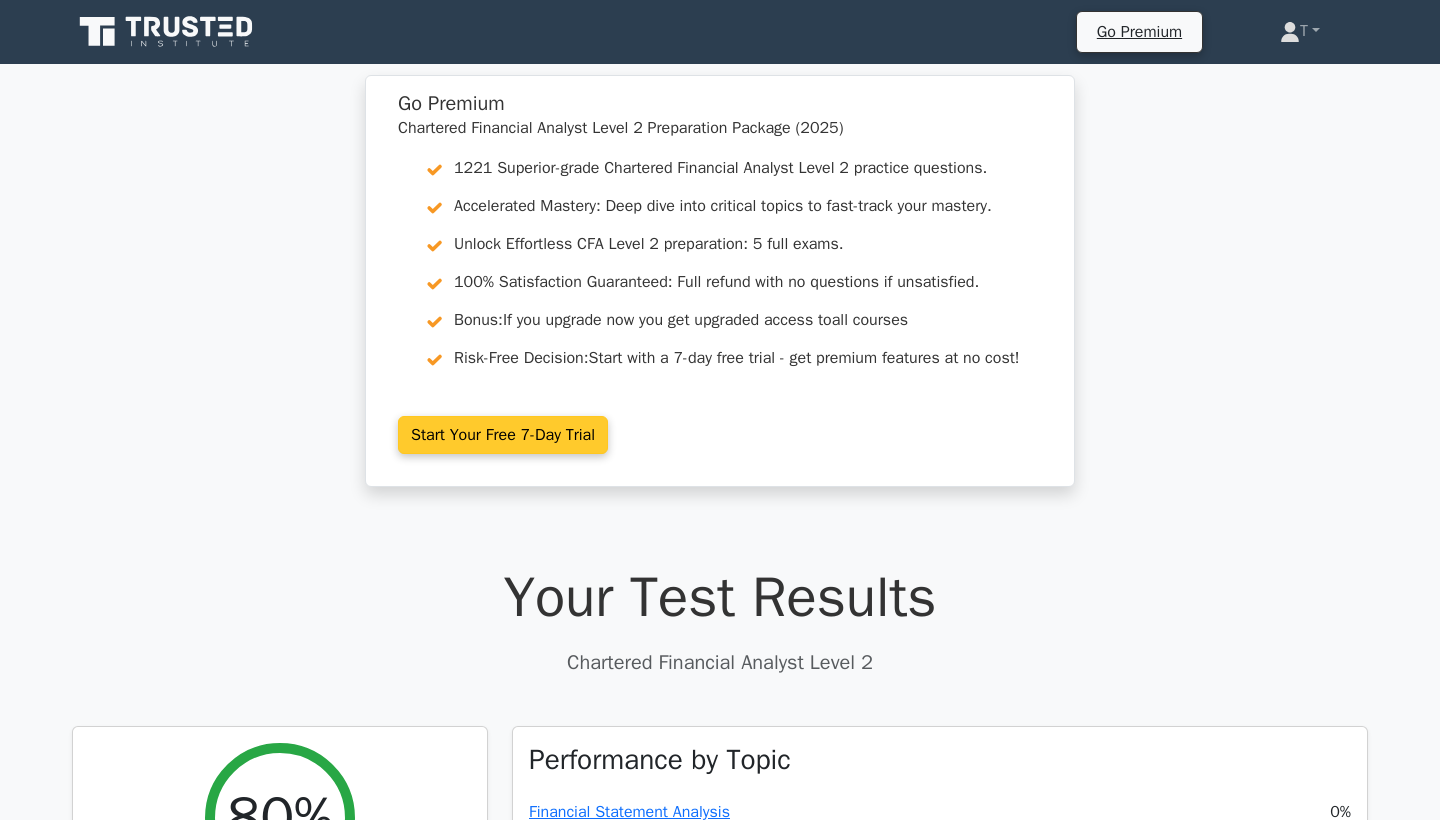 scroll, scrollTop: 0, scrollLeft: 0, axis: both 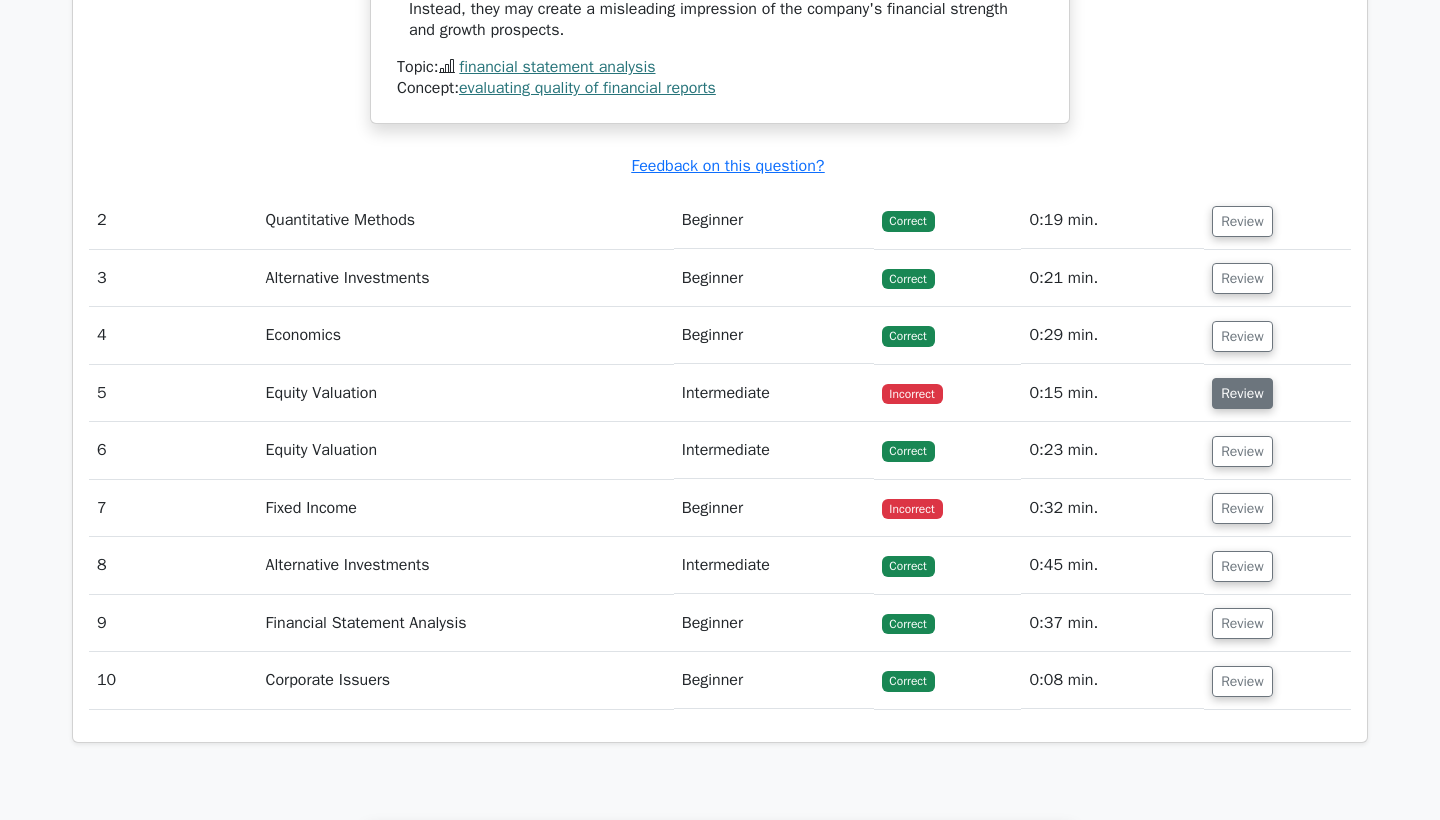 click on "Review" at bounding box center (1242, 393) 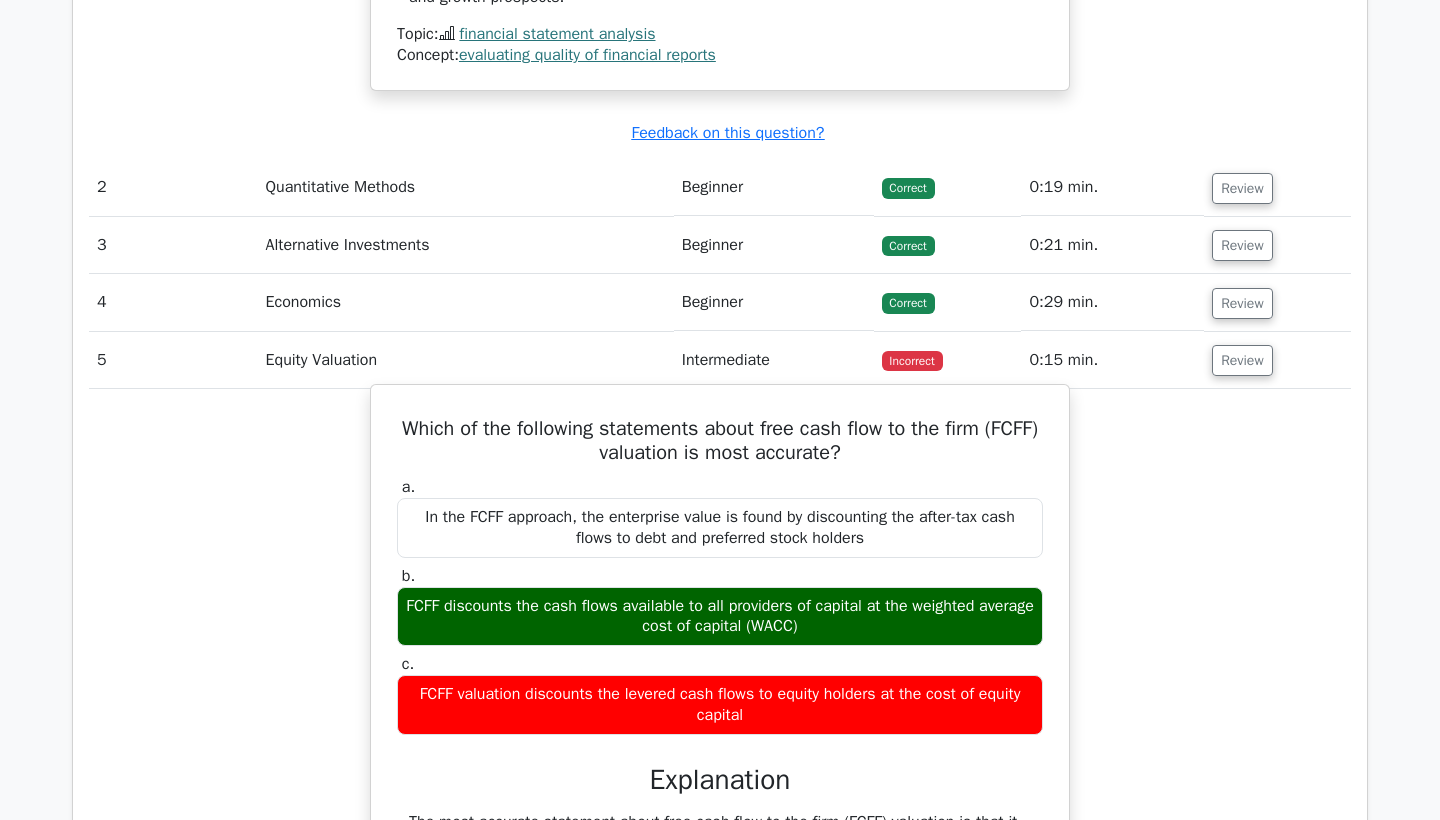 scroll, scrollTop: 2890, scrollLeft: 0, axis: vertical 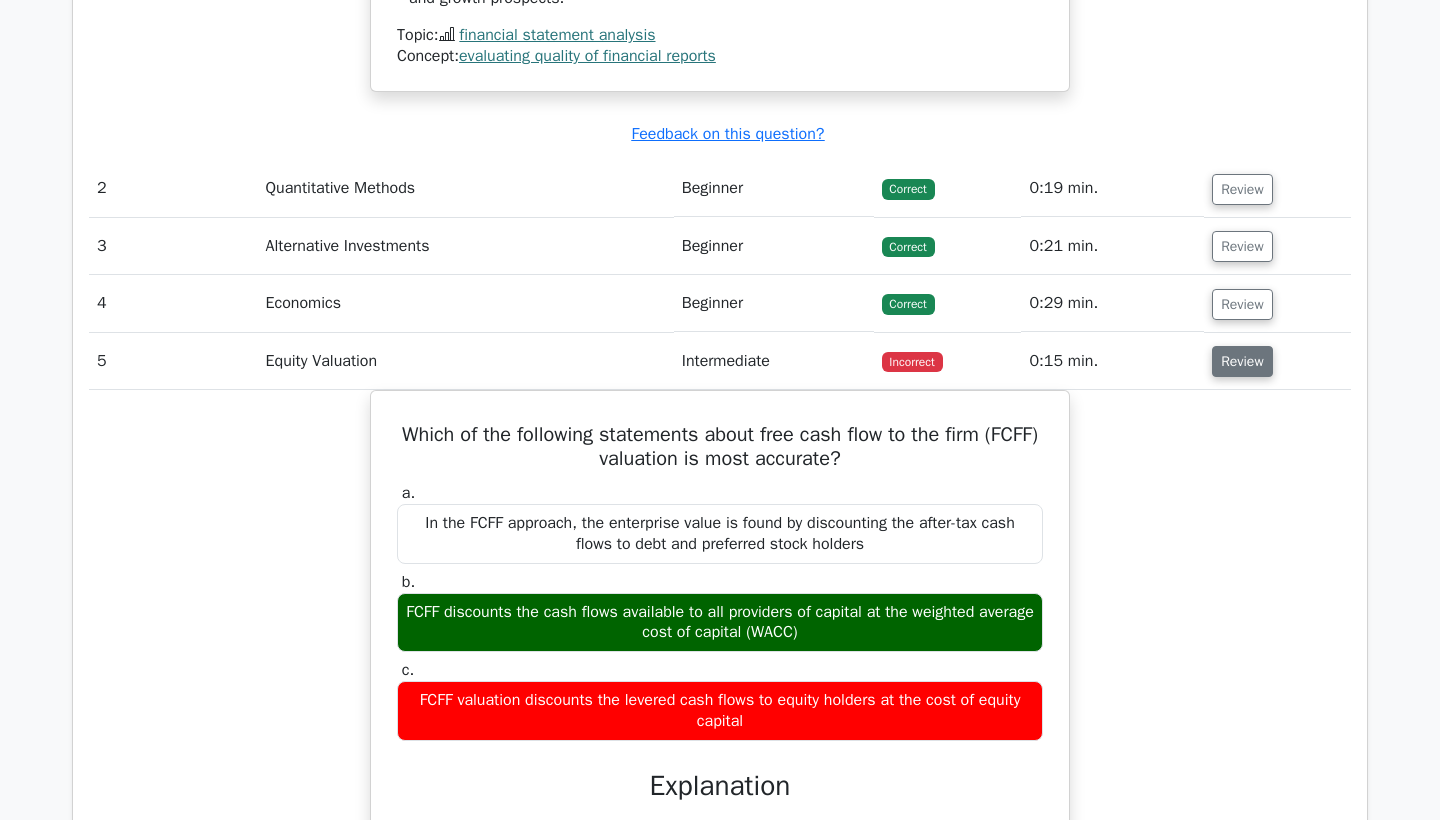 click on "Review" at bounding box center (1242, 361) 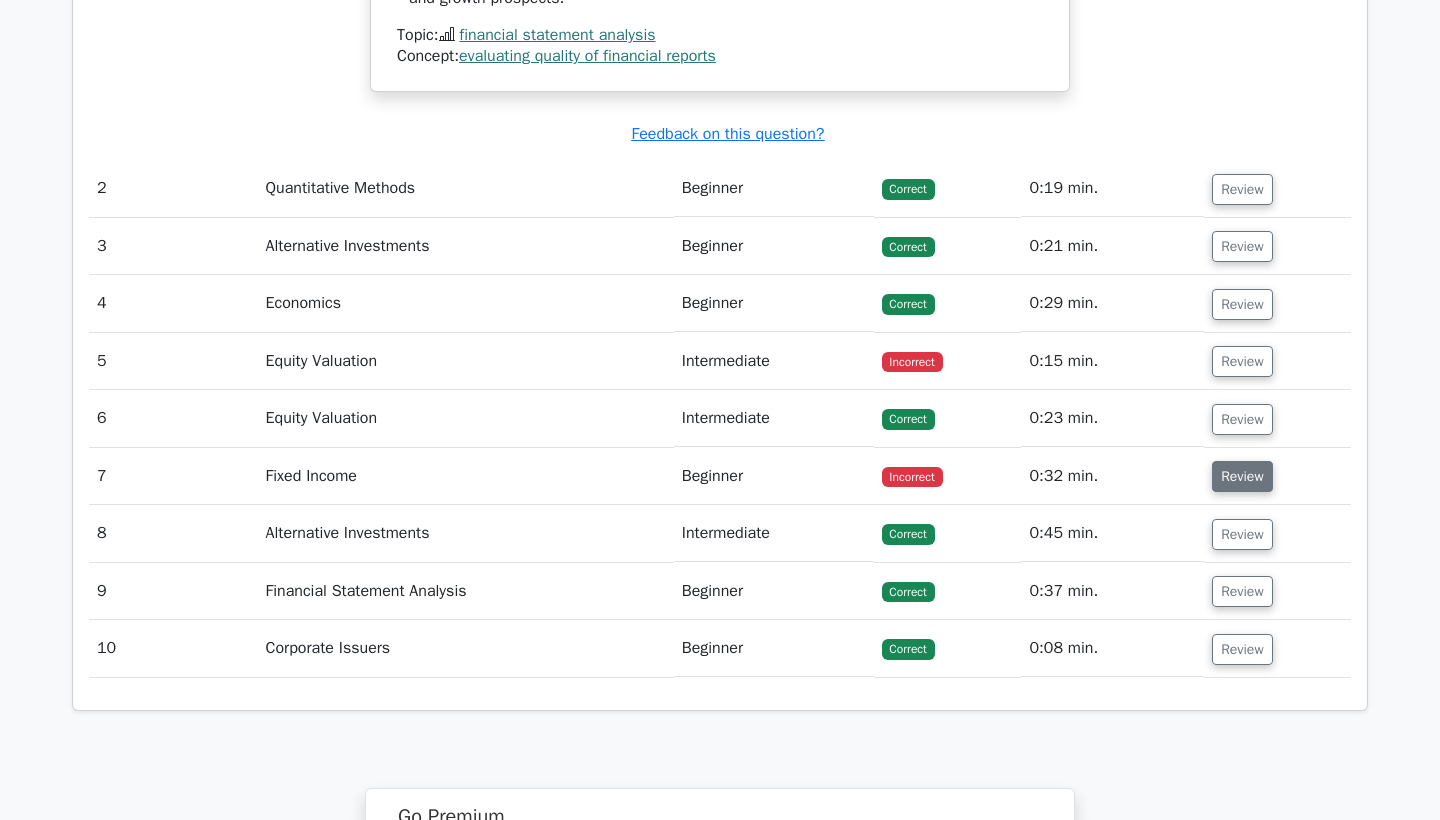 click on "Review" at bounding box center (1242, 476) 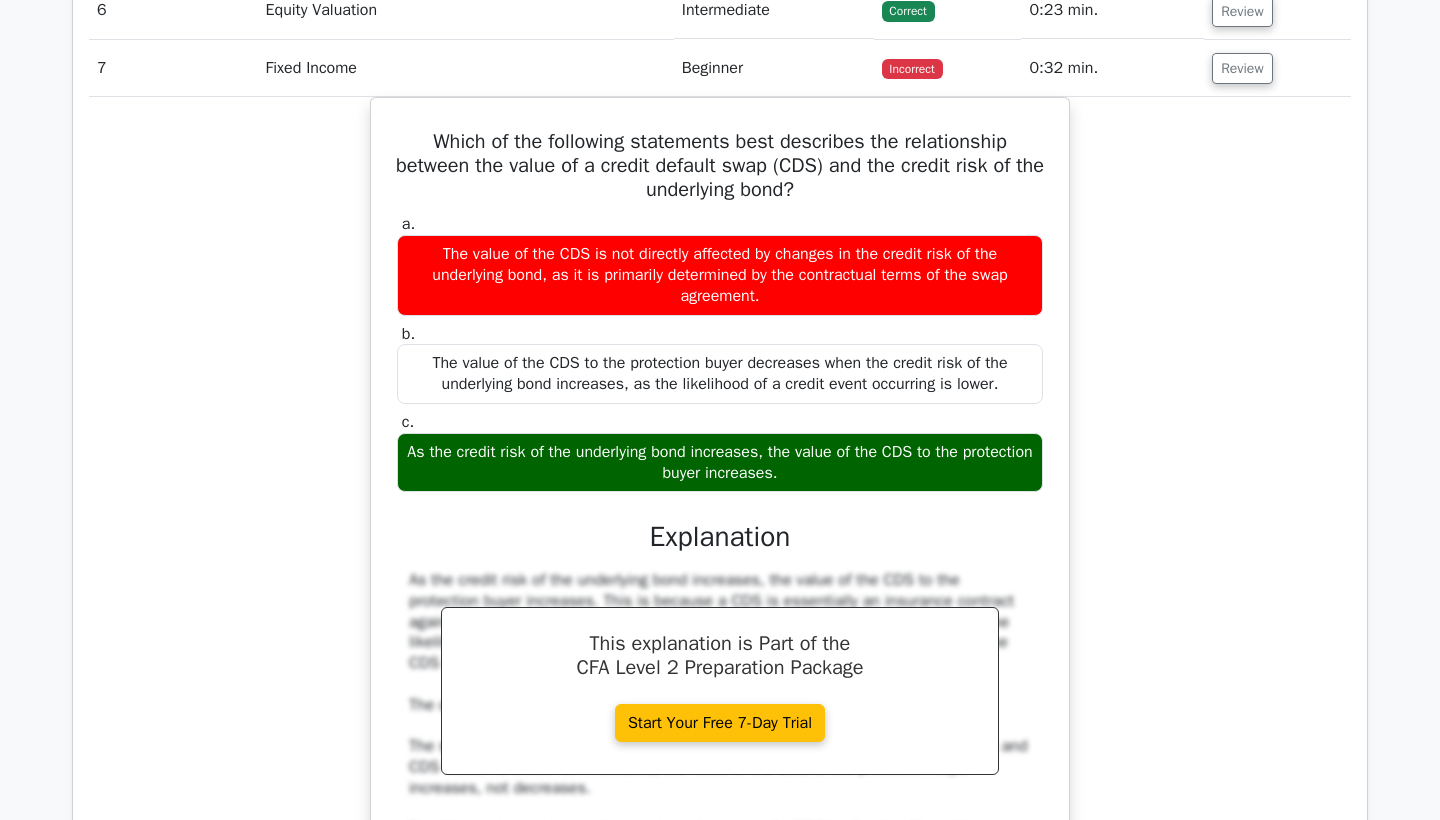 scroll, scrollTop: 3300, scrollLeft: 0, axis: vertical 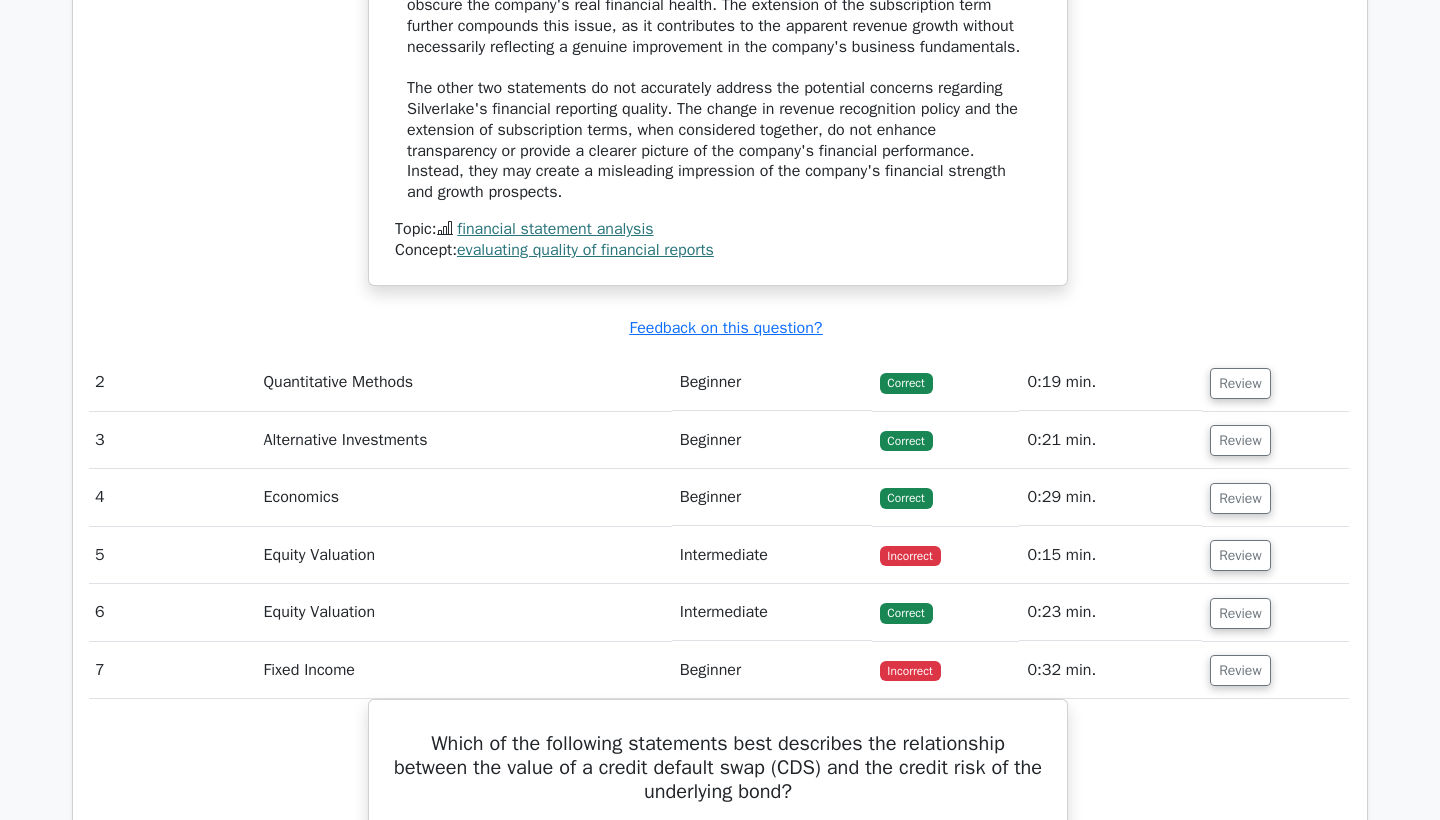 click on "Review" at bounding box center (1275, 670) 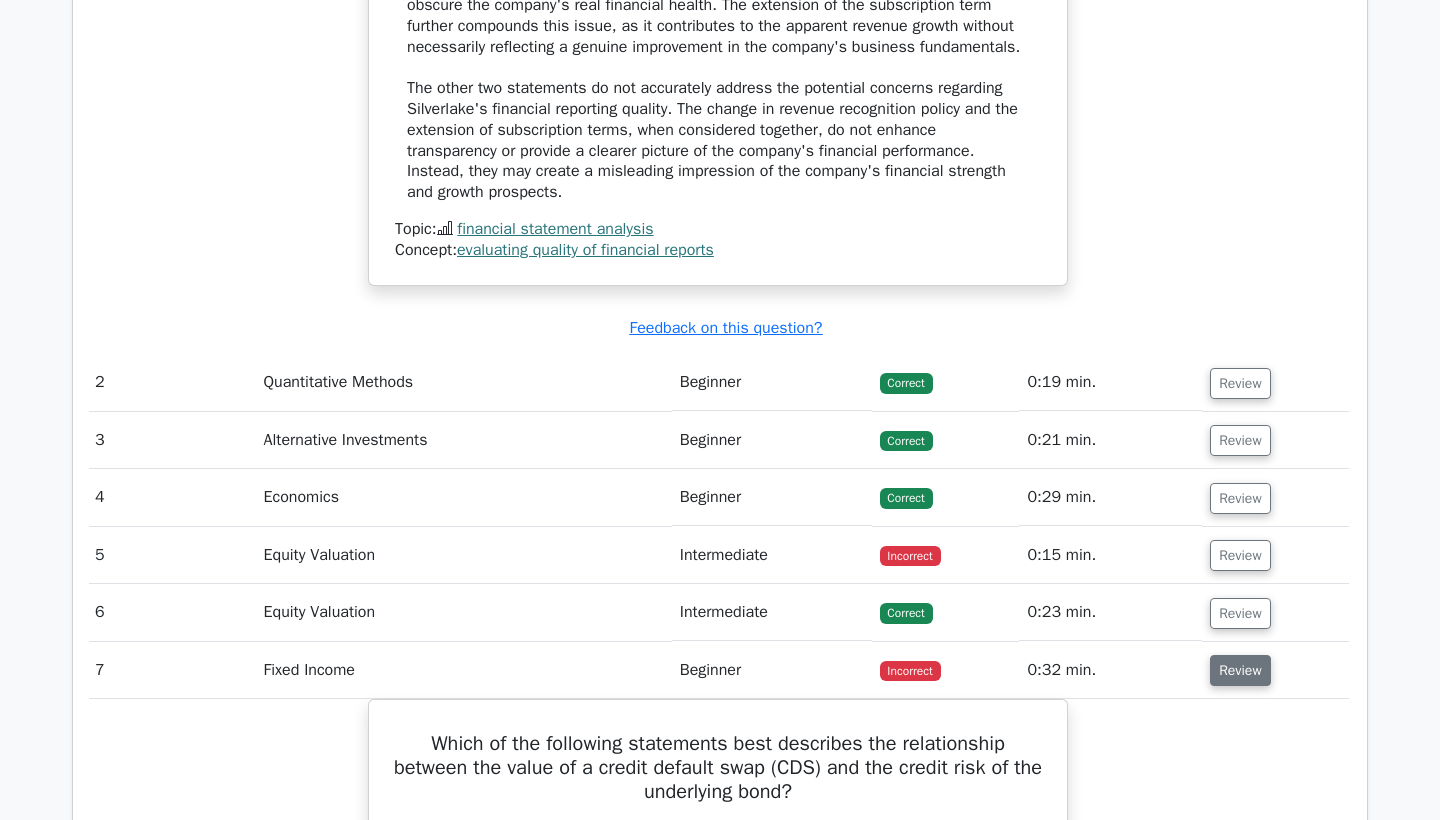 click on "Review" at bounding box center [1240, 670] 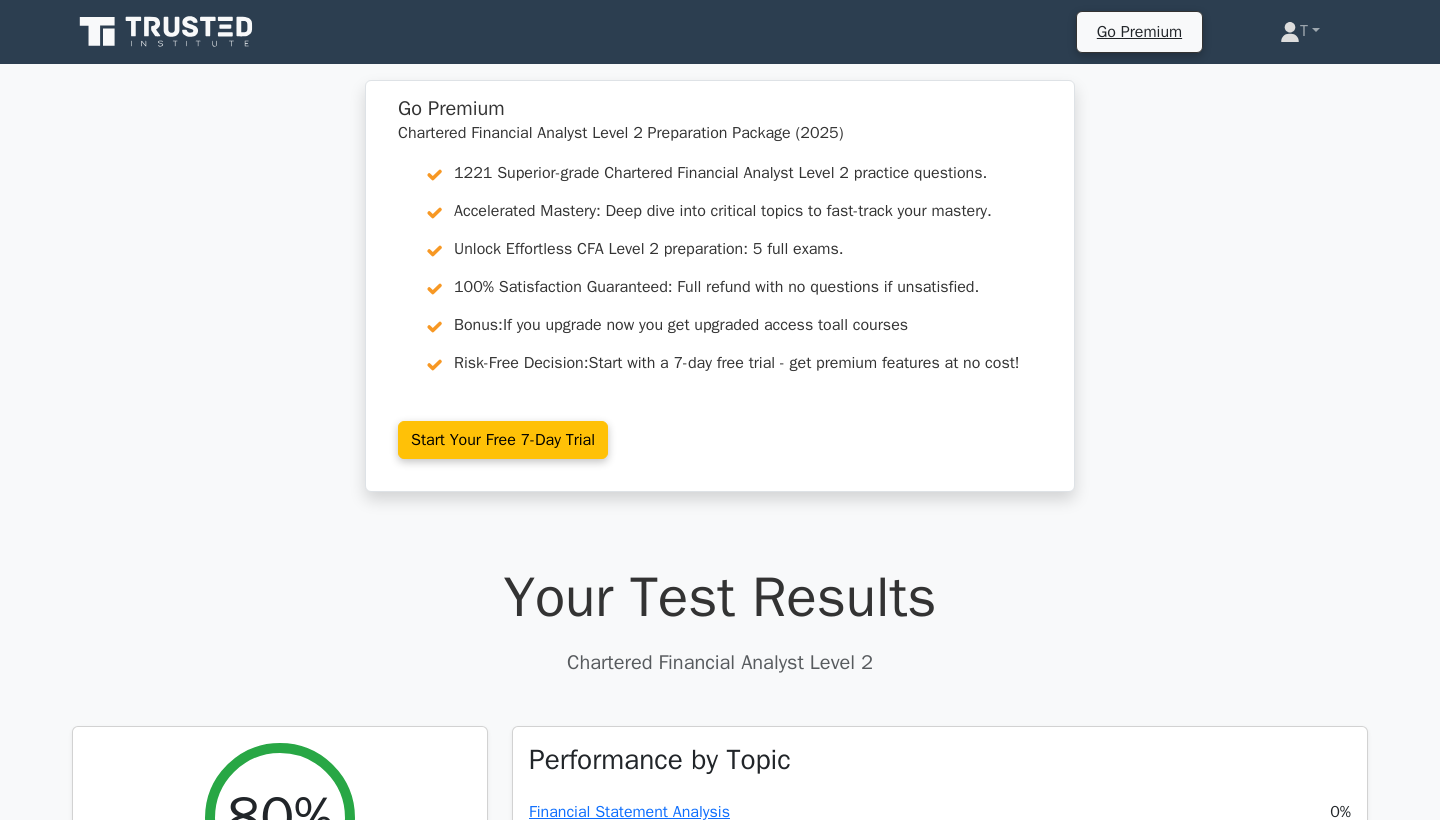 scroll, scrollTop: 0, scrollLeft: 0, axis: both 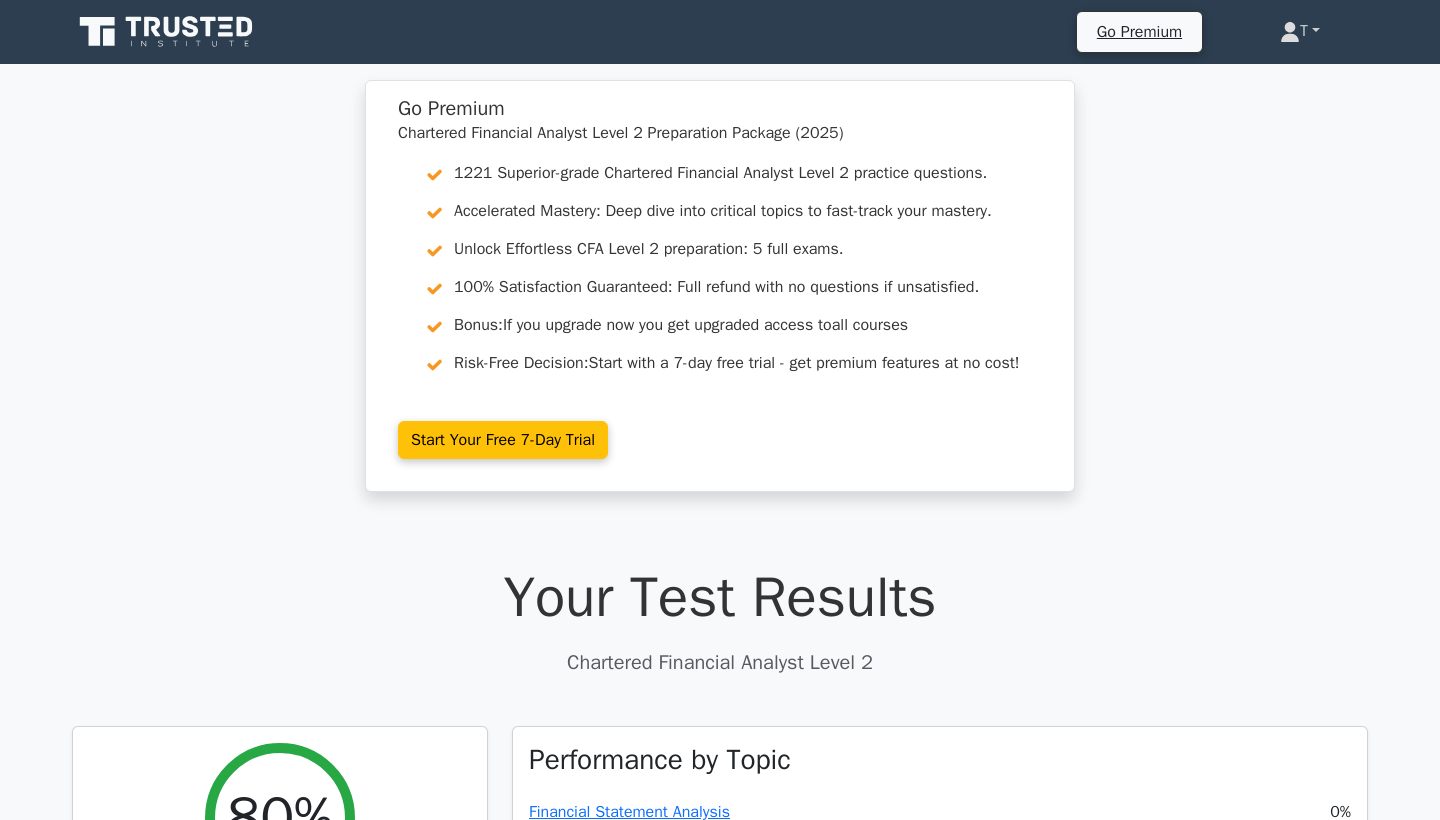 click on "T" at bounding box center [1300, 31] 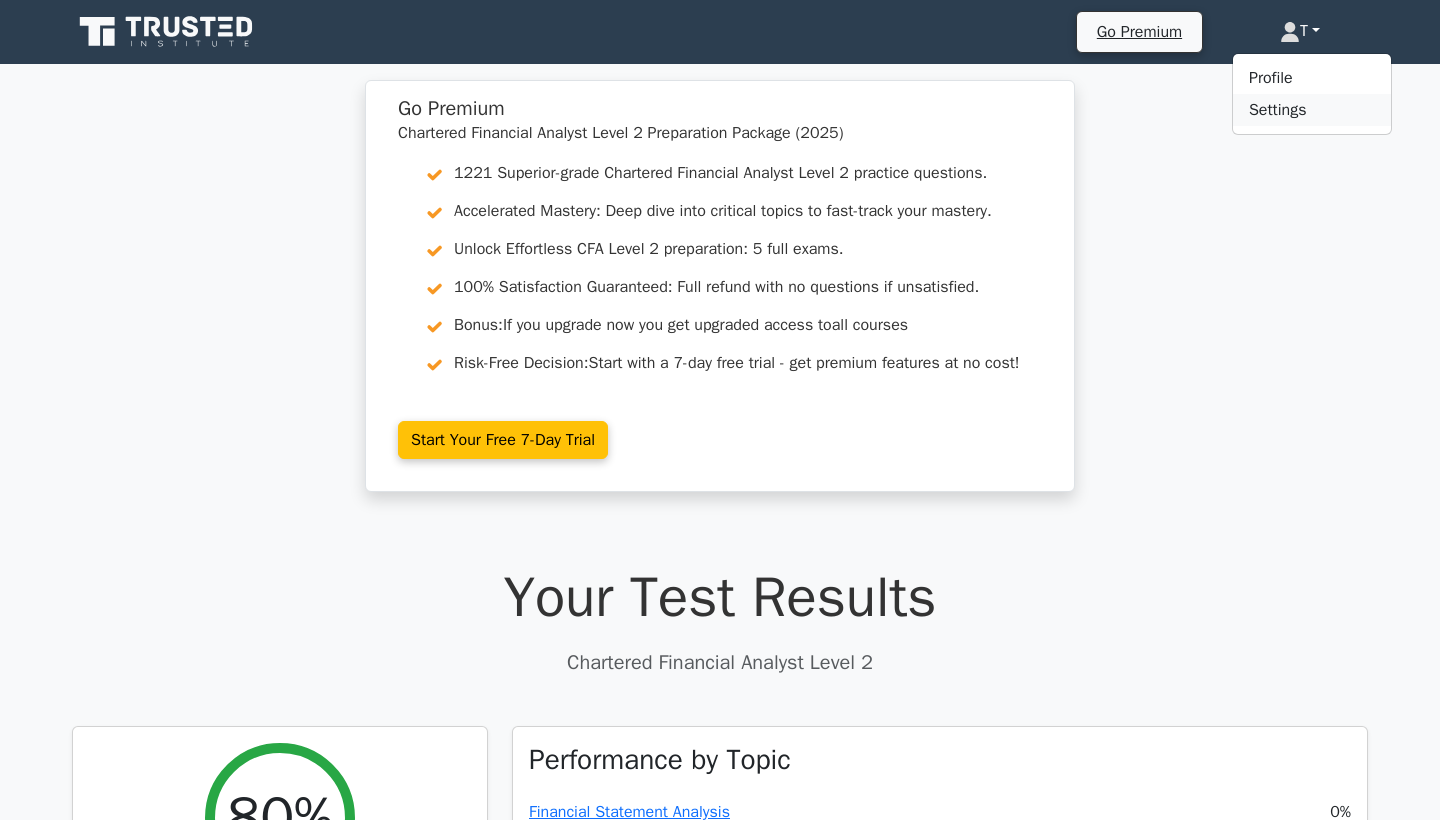 click on "Settings" at bounding box center (1312, 110) 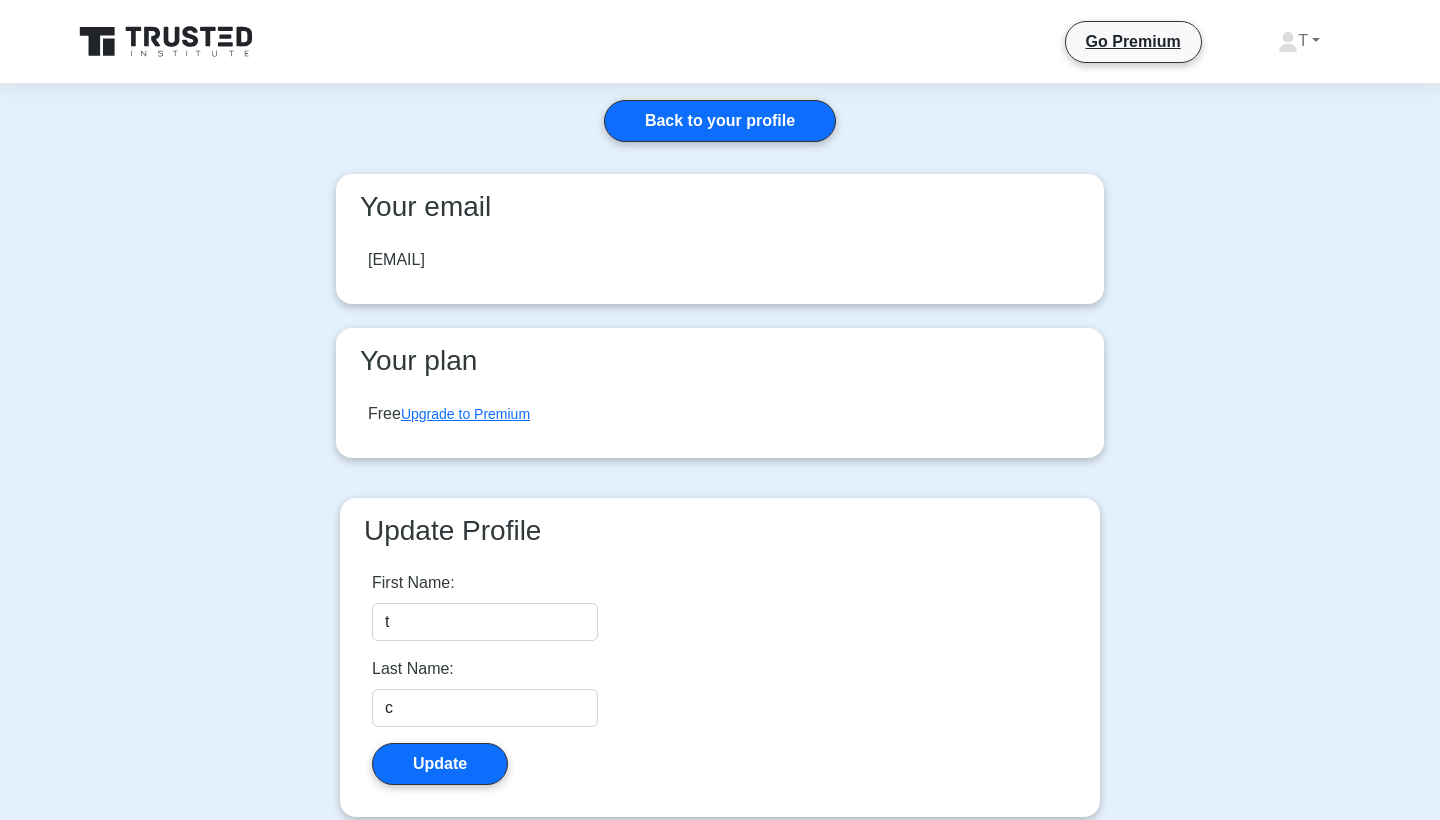 scroll, scrollTop: 0, scrollLeft: 0, axis: both 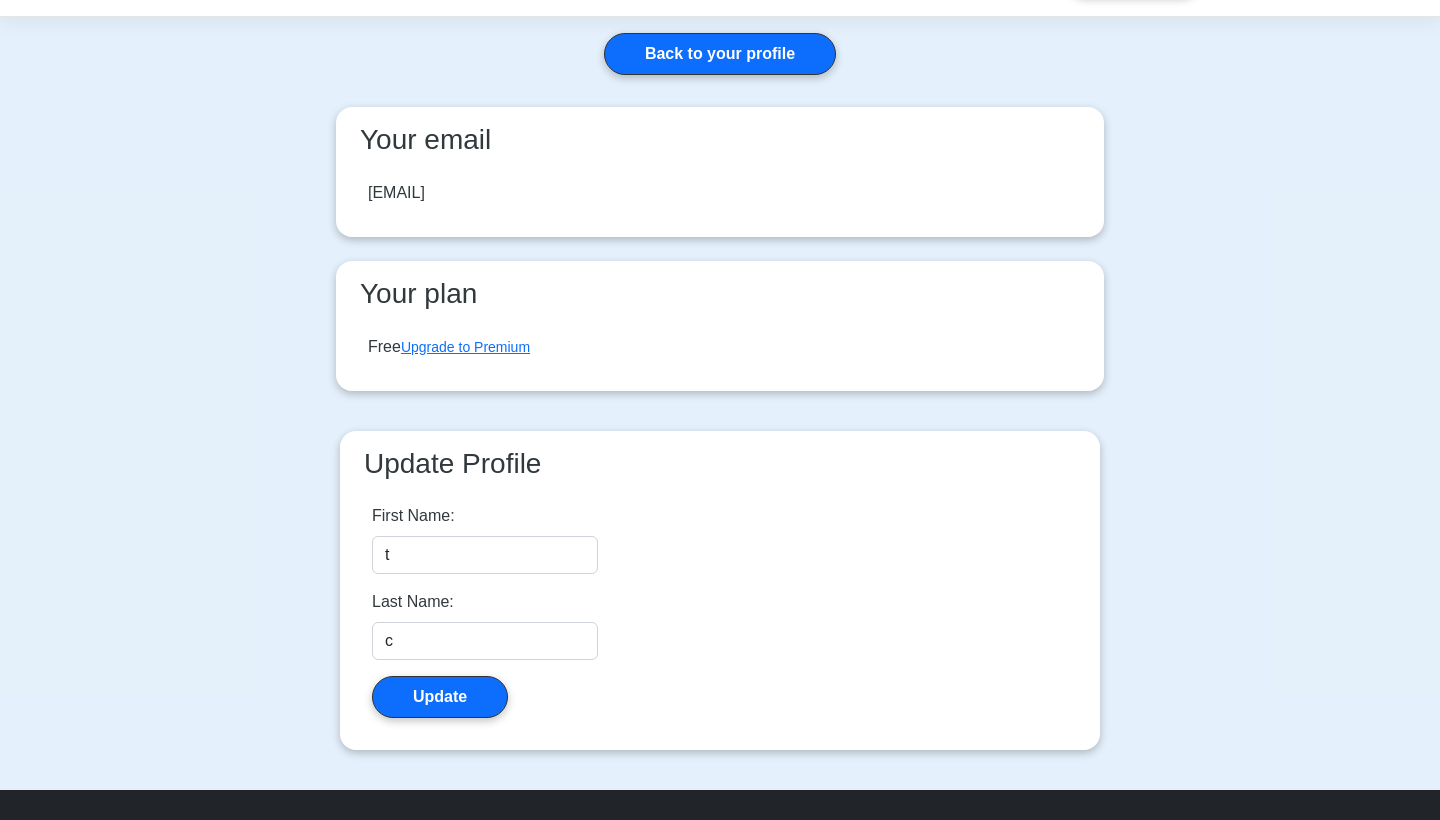 click on "Your email" at bounding box center [720, 140] 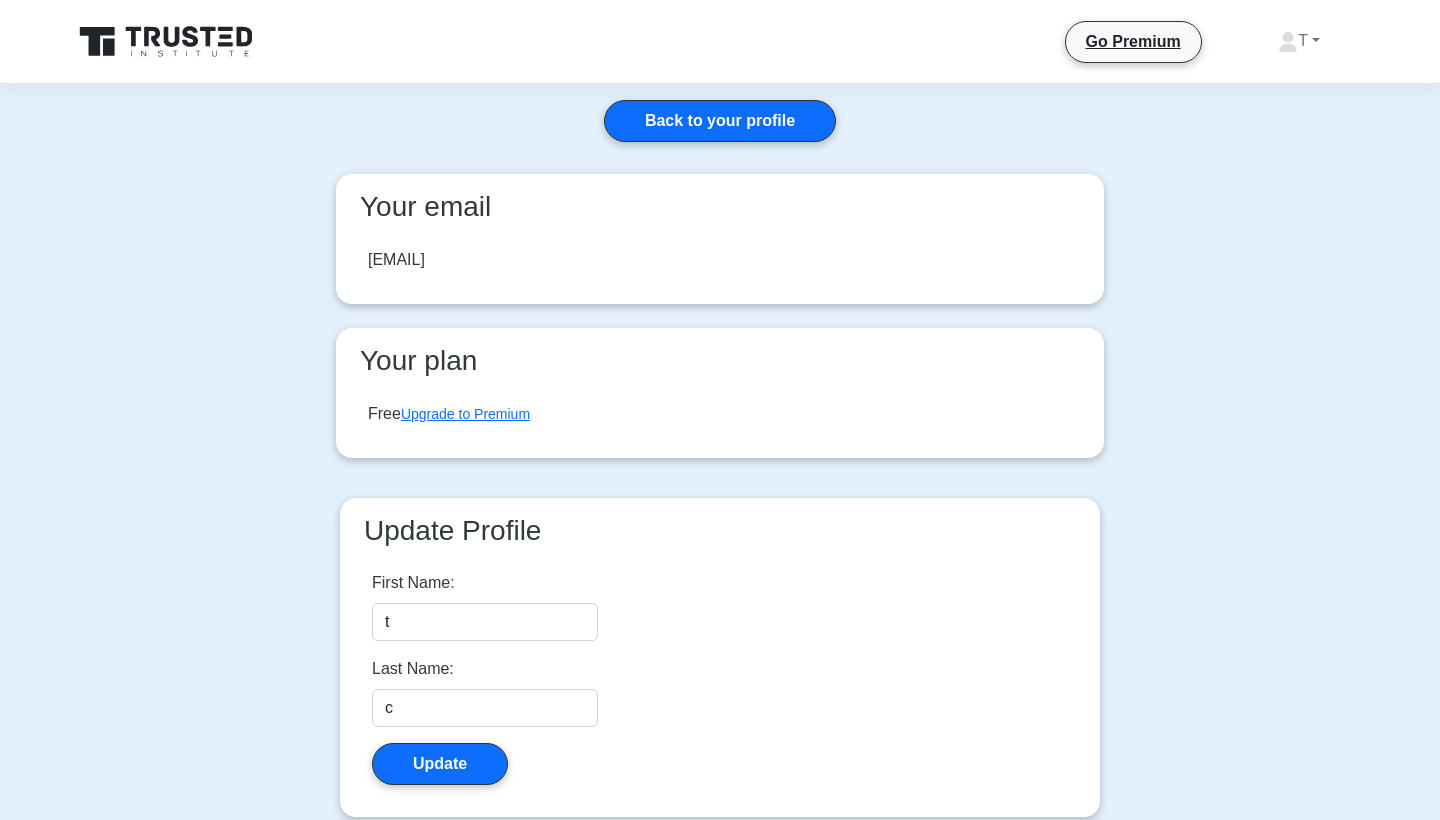scroll, scrollTop: 0, scrollLeft: 0, axis: both 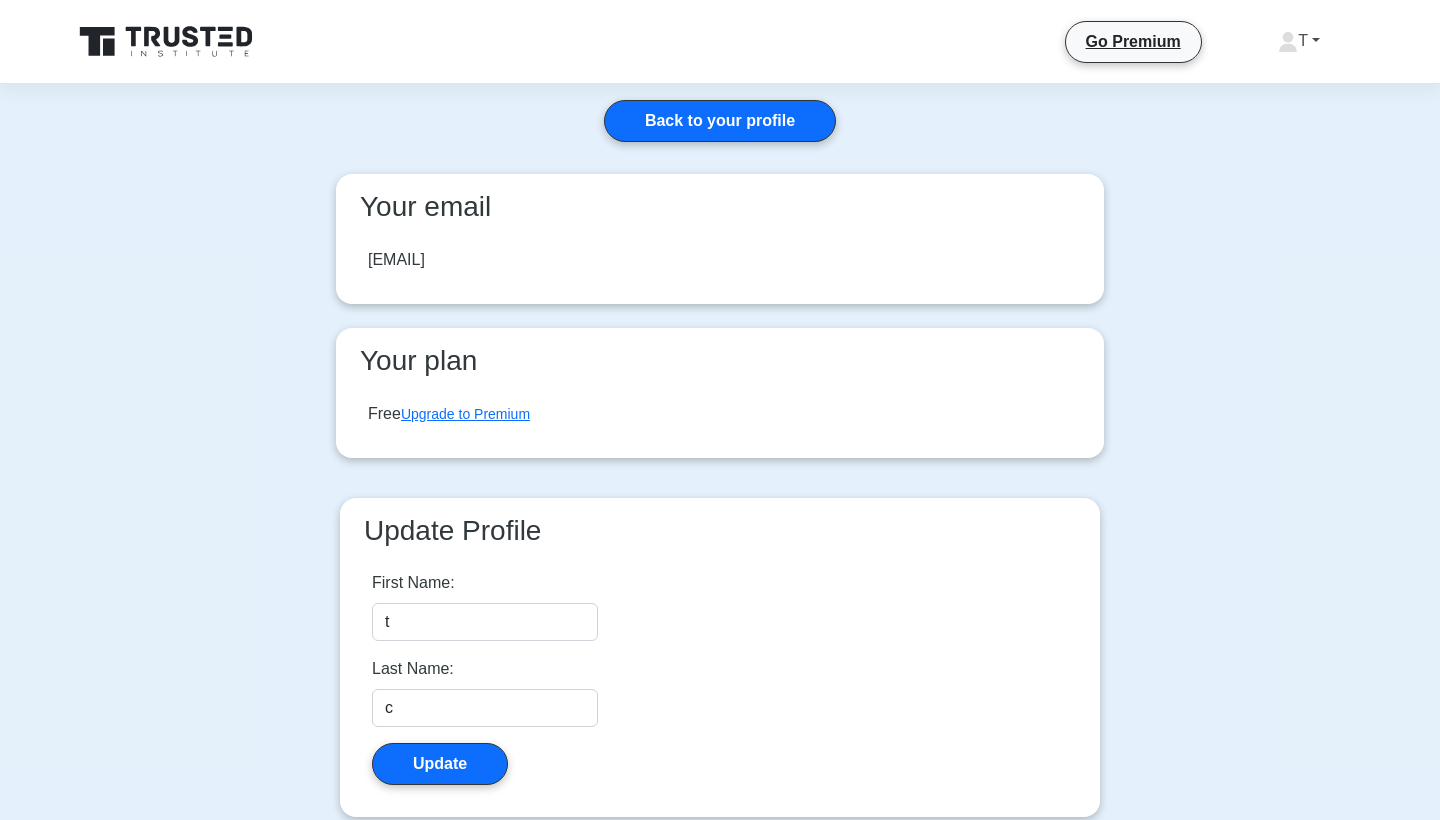 click on "T" at bounding box center (1299, 41) 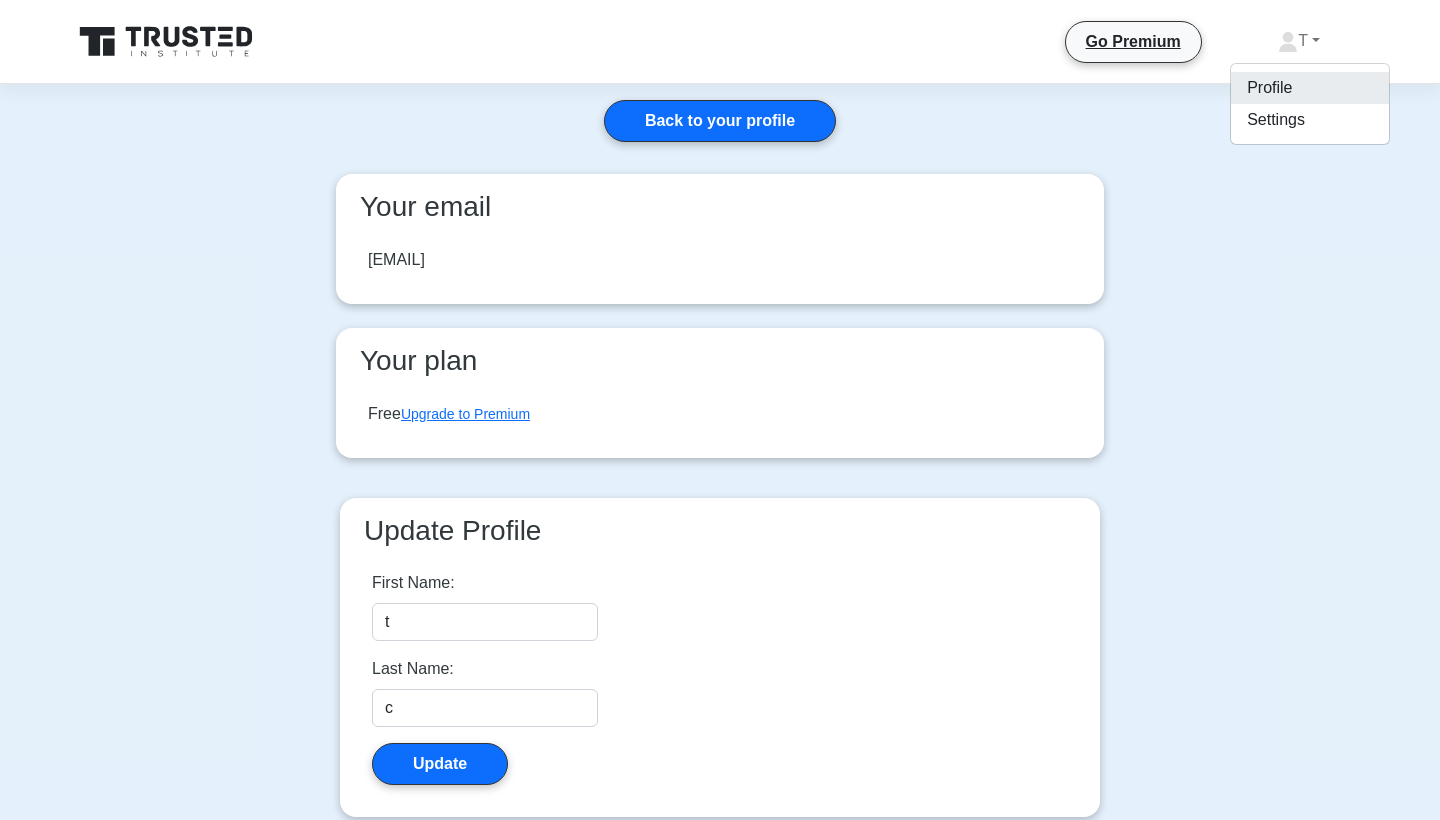 click on "Profile" at bounding box center [1310, 88] 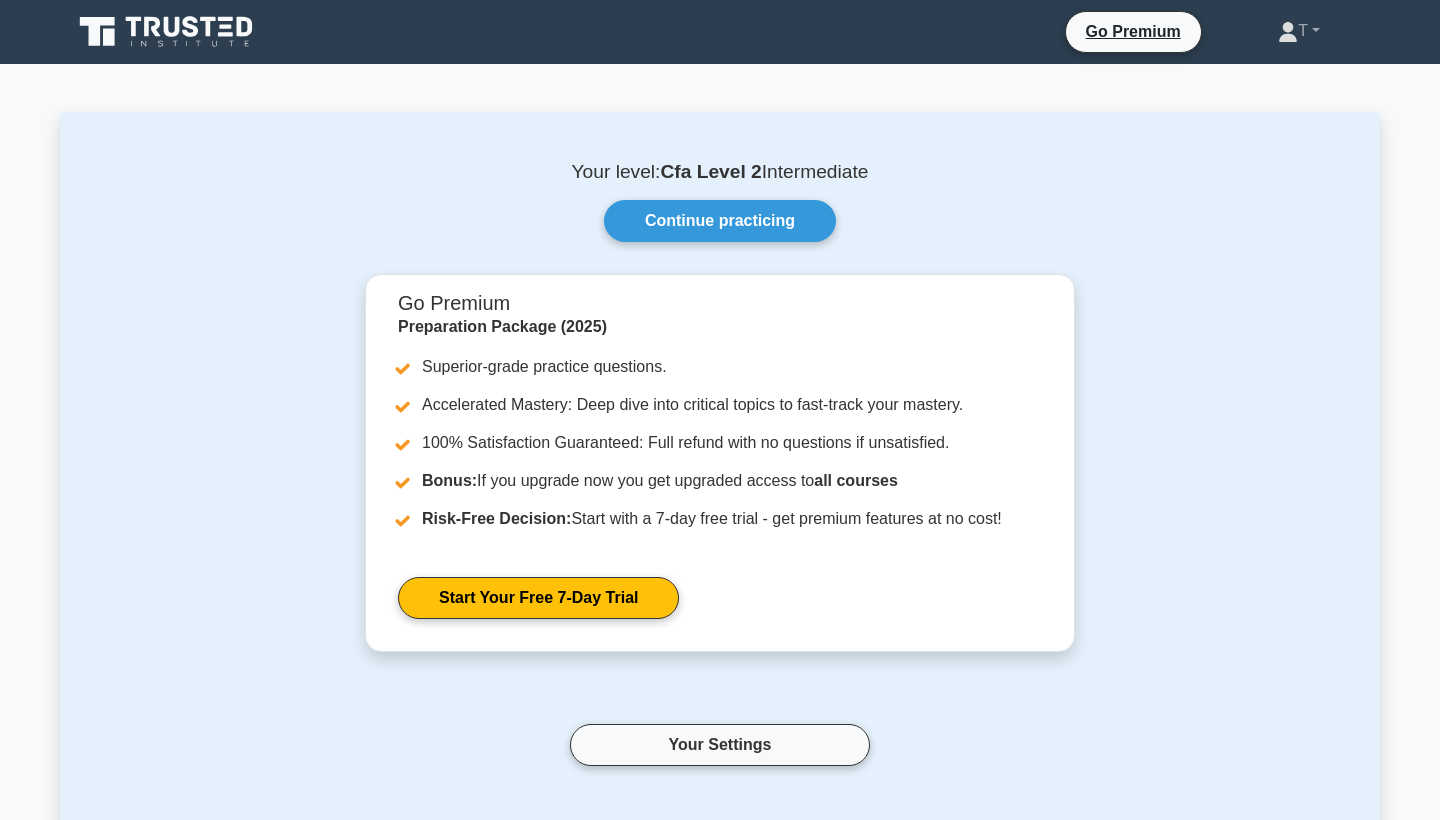 scroll, scrollTop: 0, scrollLeft: 0, axis: both 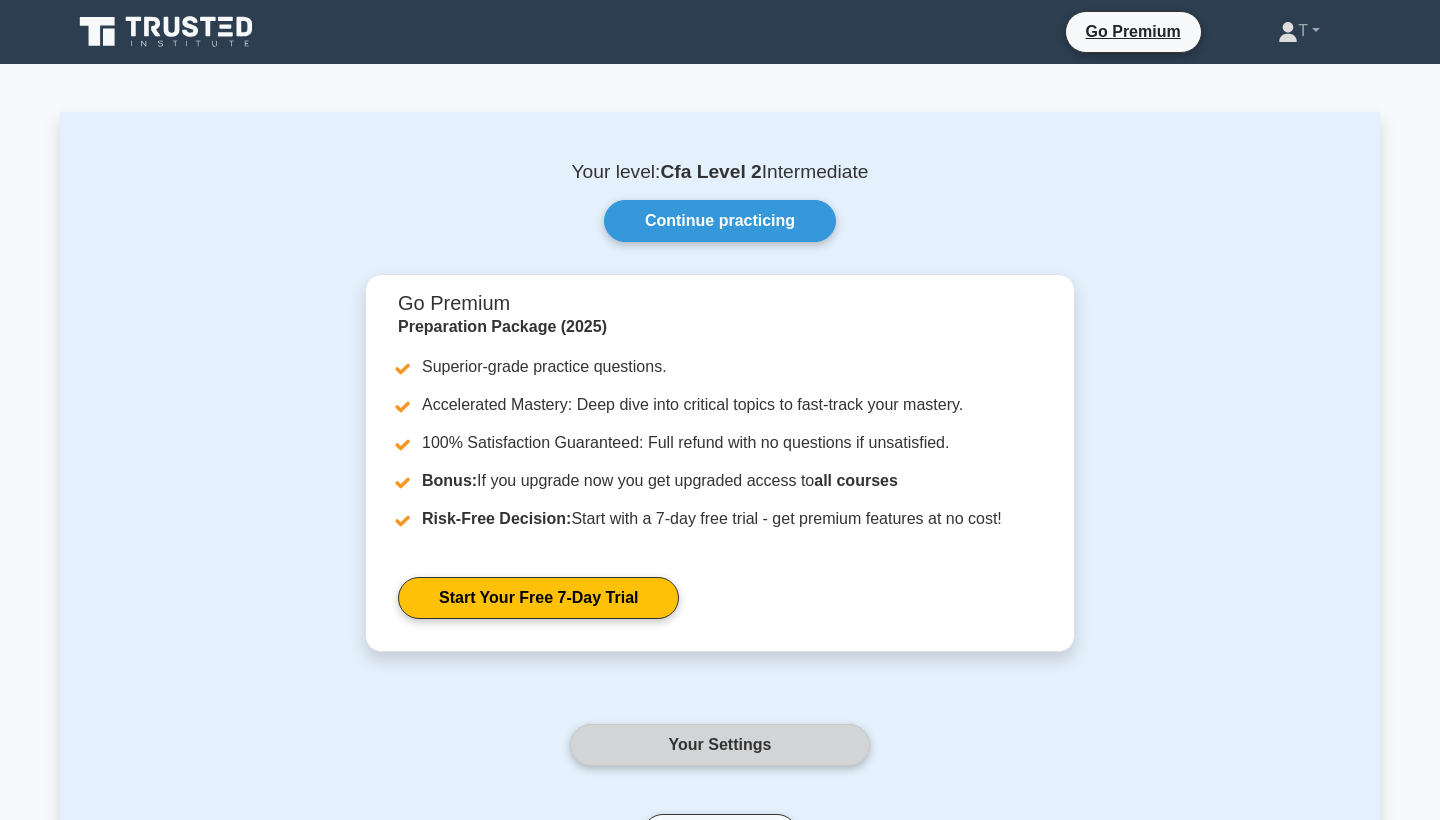 click on "Your Settings" at bounding box center [720, 745] 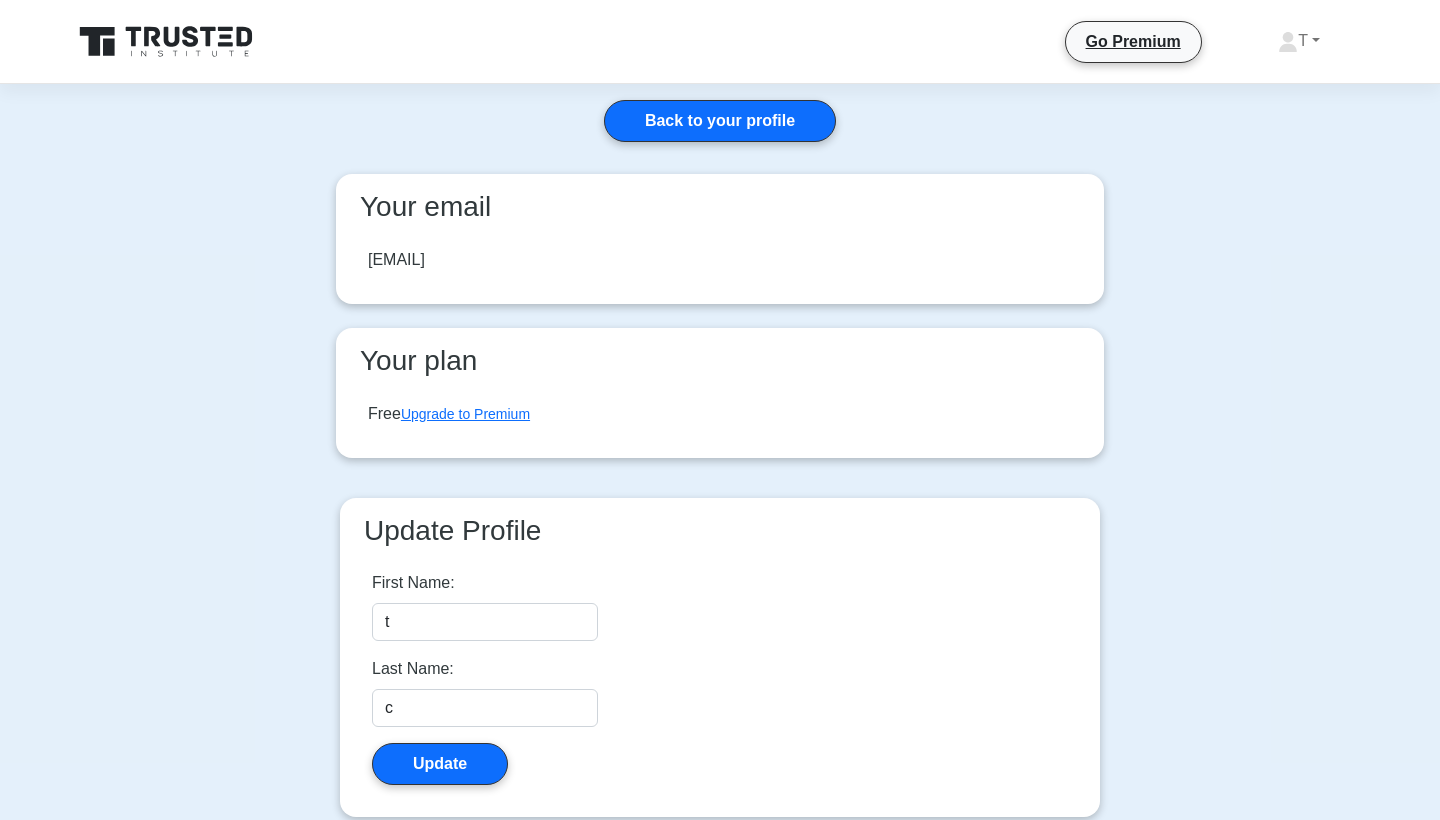 scroll, scrollTop: 0, scrollLeft: 0, axis: both 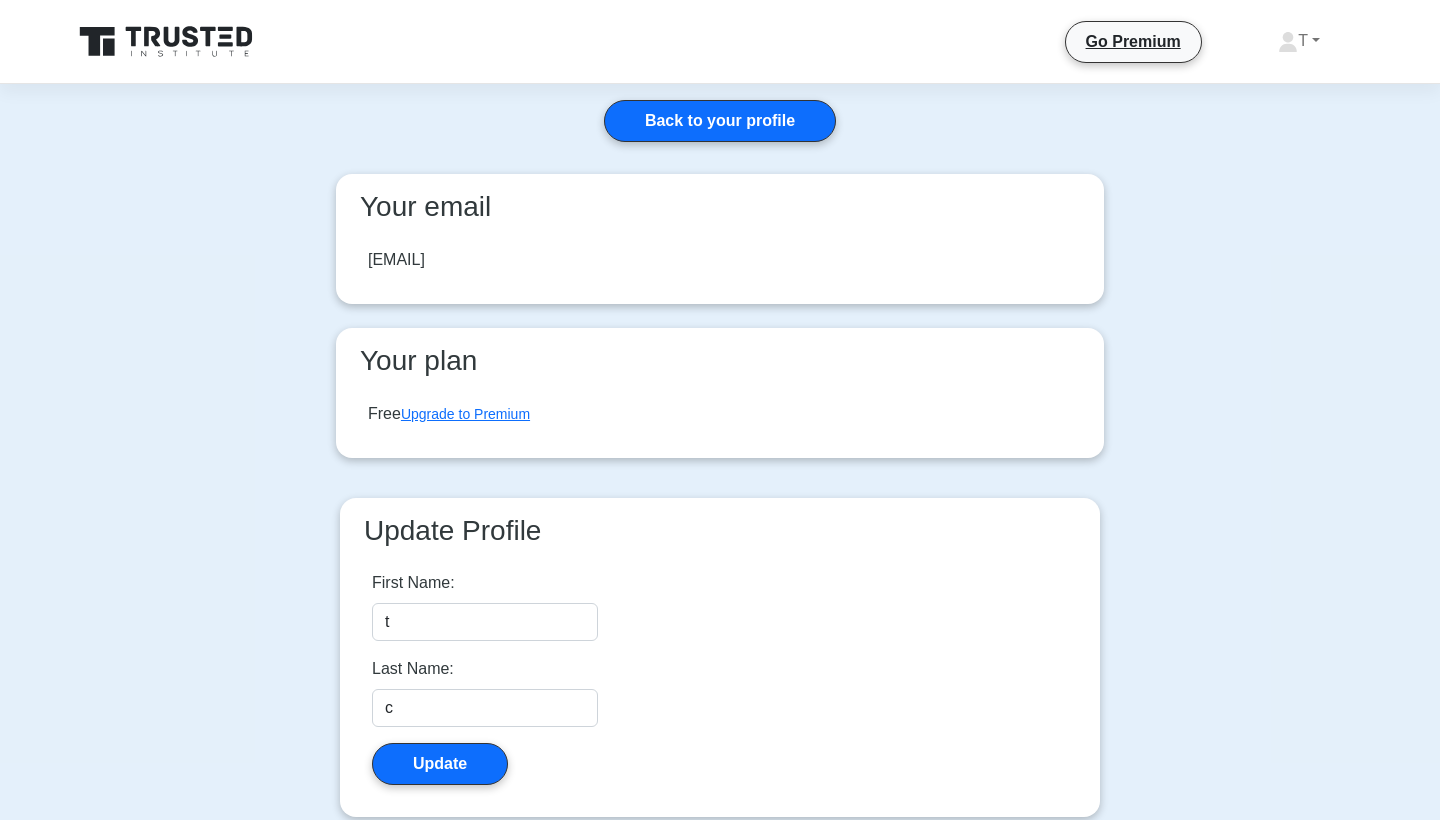 click 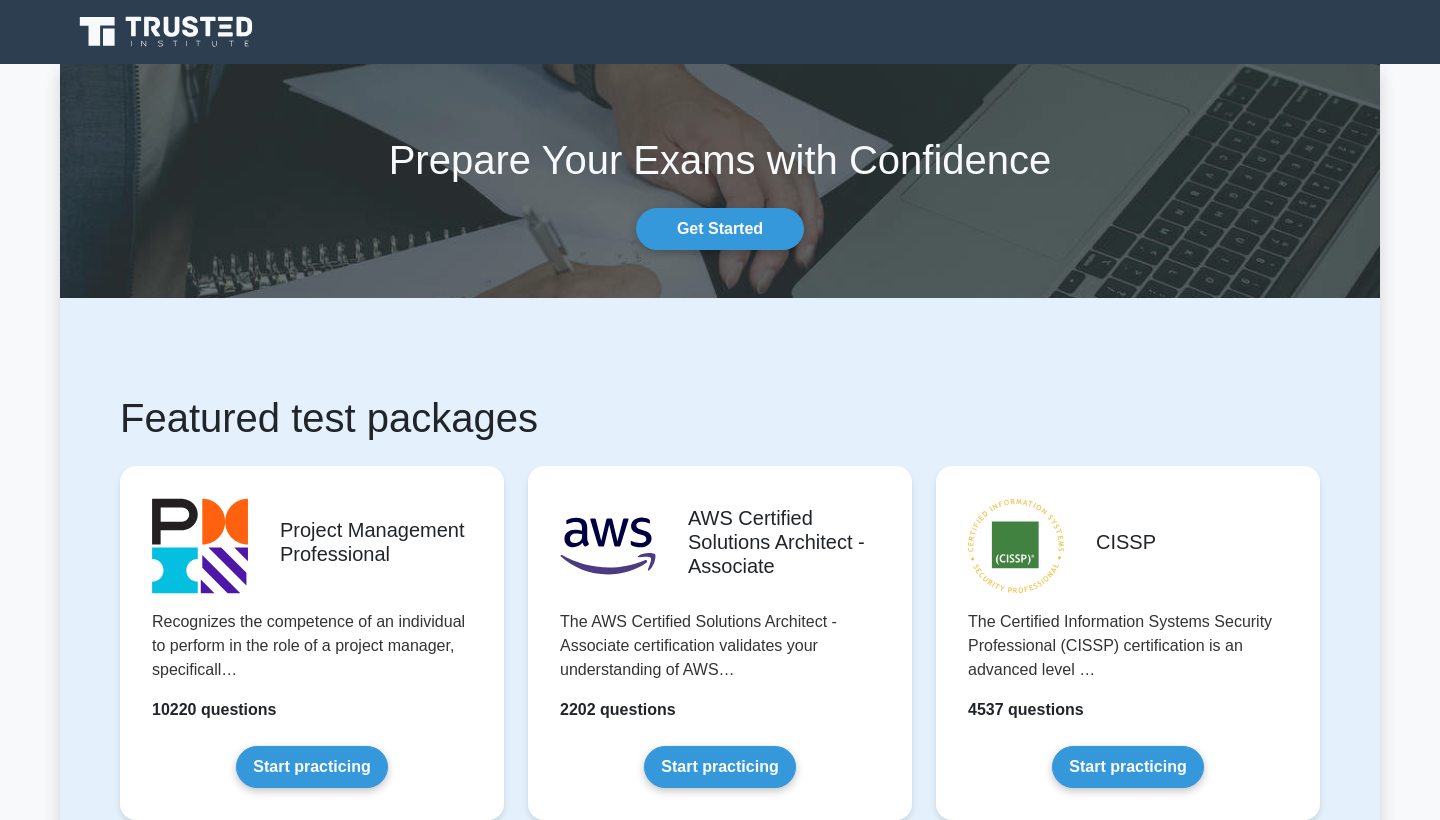 scroll, scrollTop: 0, scrollLeft: 0, axis: both 